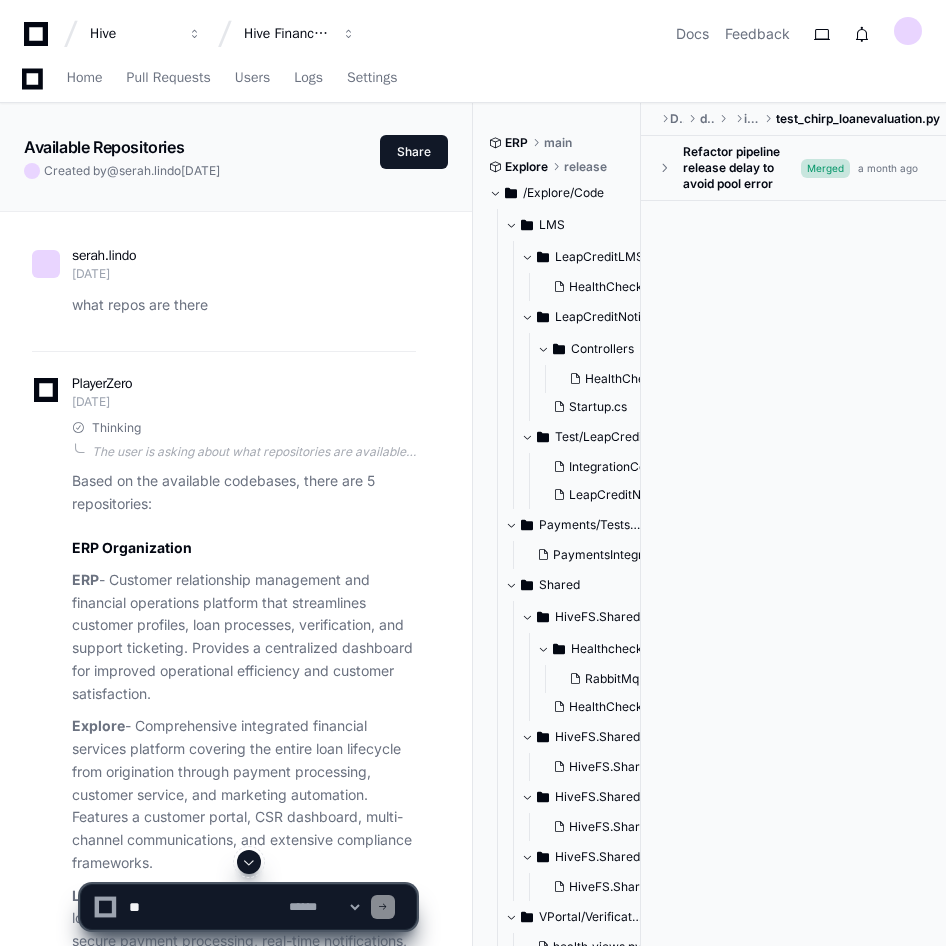 scroll, scrollTop: 244987, scrollLeft: 0, axis: vertical 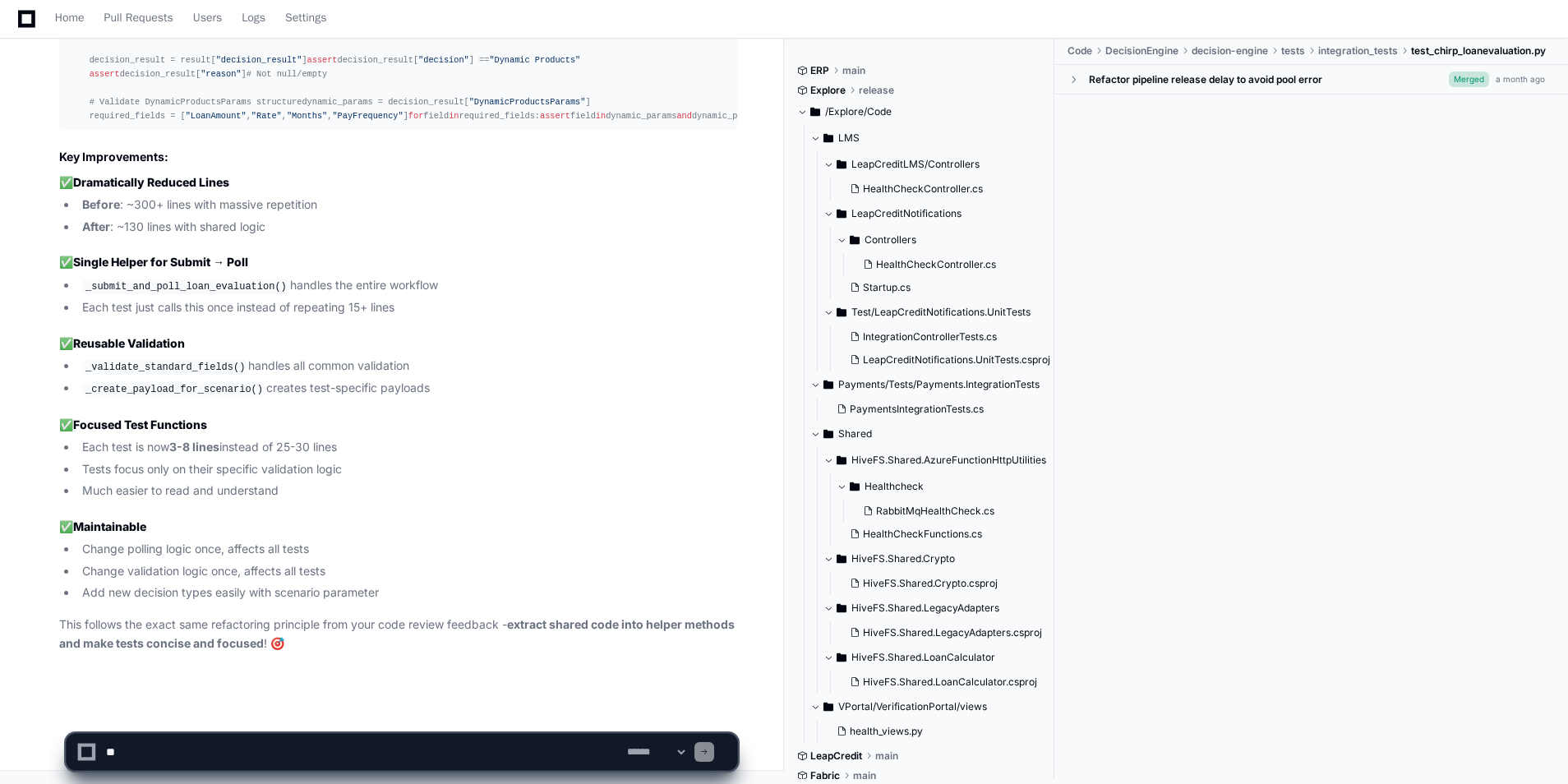 click on "**********" 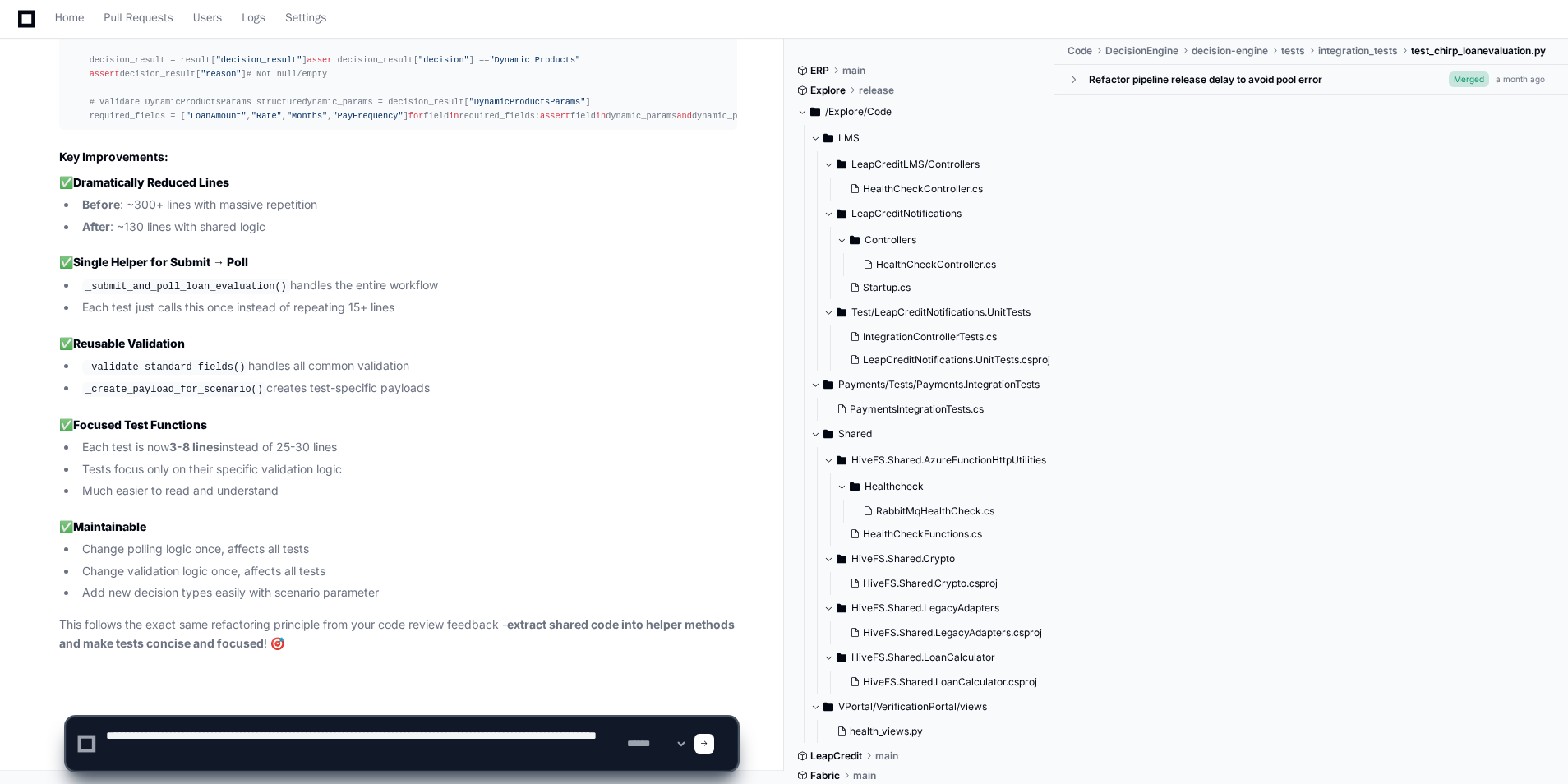 drag, startPoint x: 356, startPoint y: 736, endPoint x: 590, endPoint y: 736, distance: 234 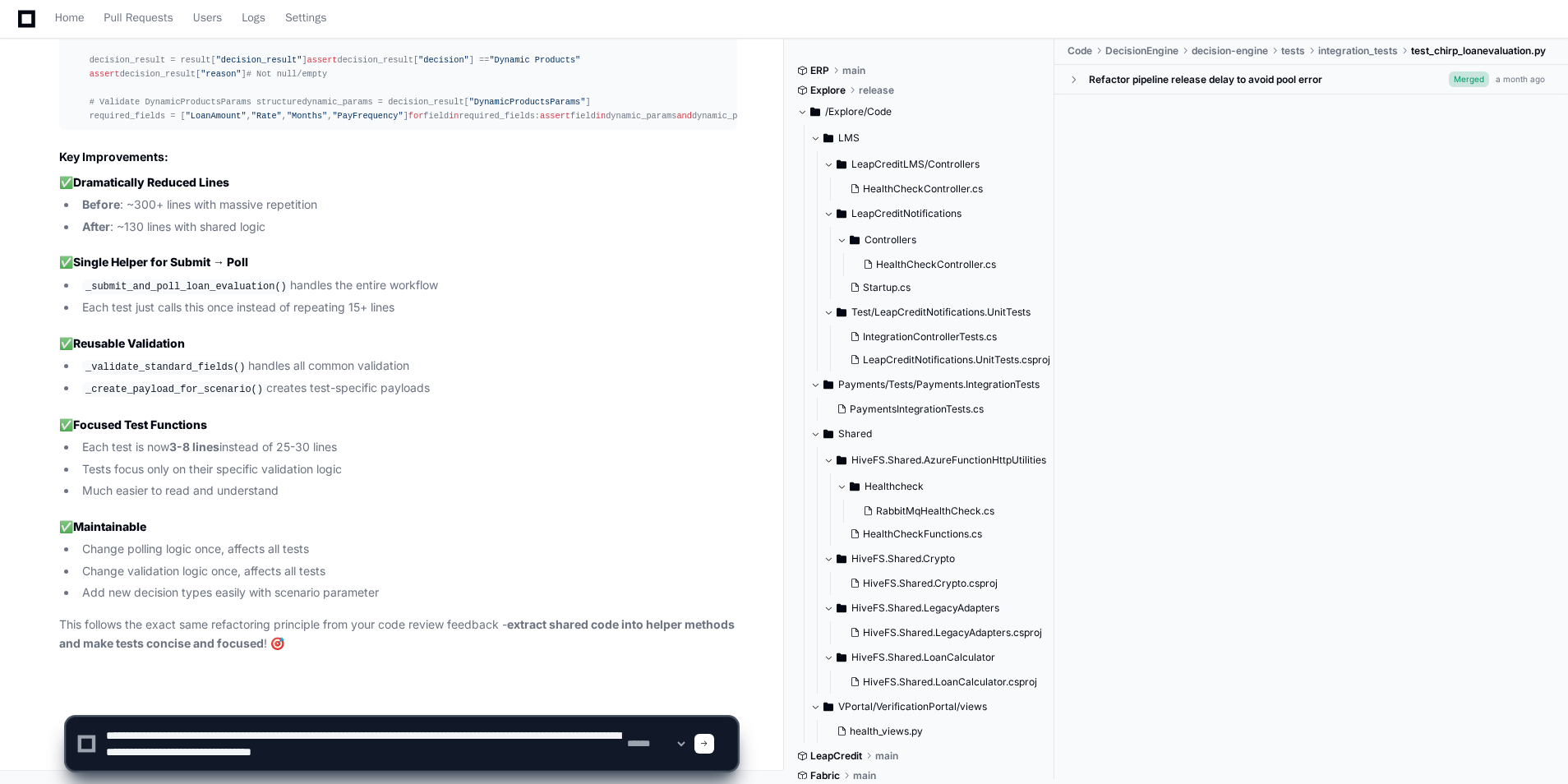 drag, startPoint x: 459, startPoint y: 759, endPoint x: 397, endPoint y: 759, distance: 62 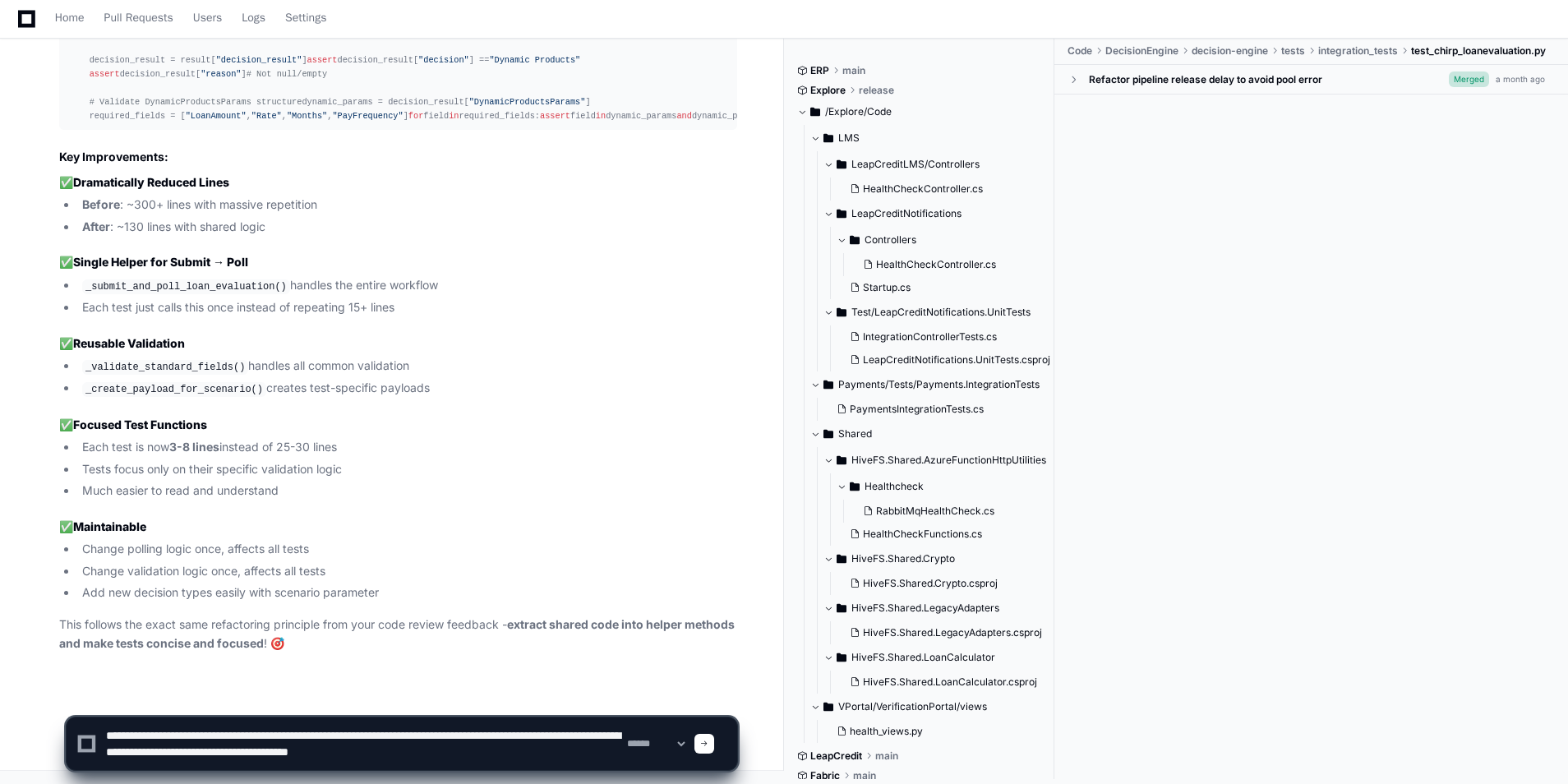 type on "**********" 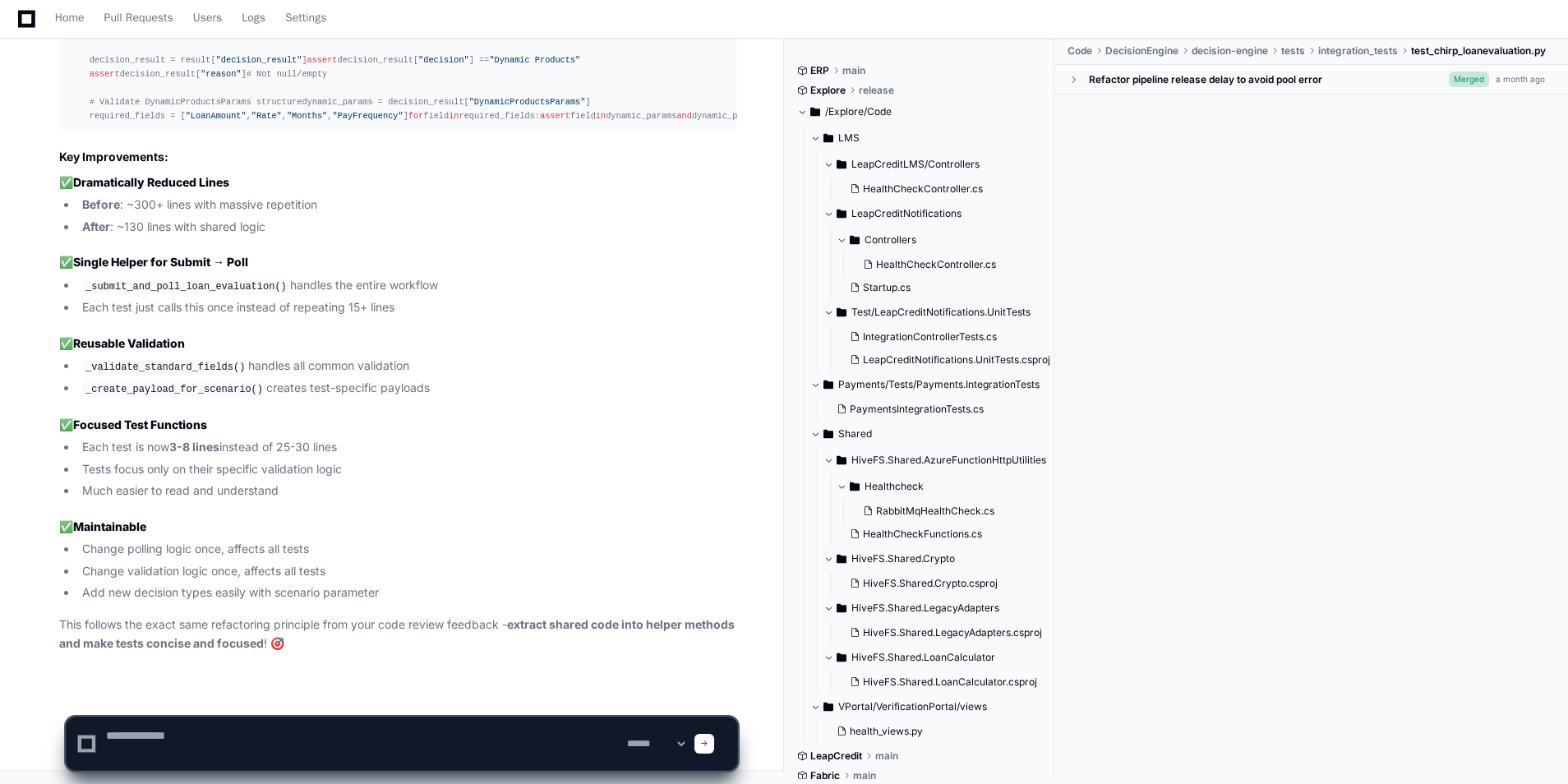 scroll, scrollTop: 0, scrollLeft: 0, axis: both 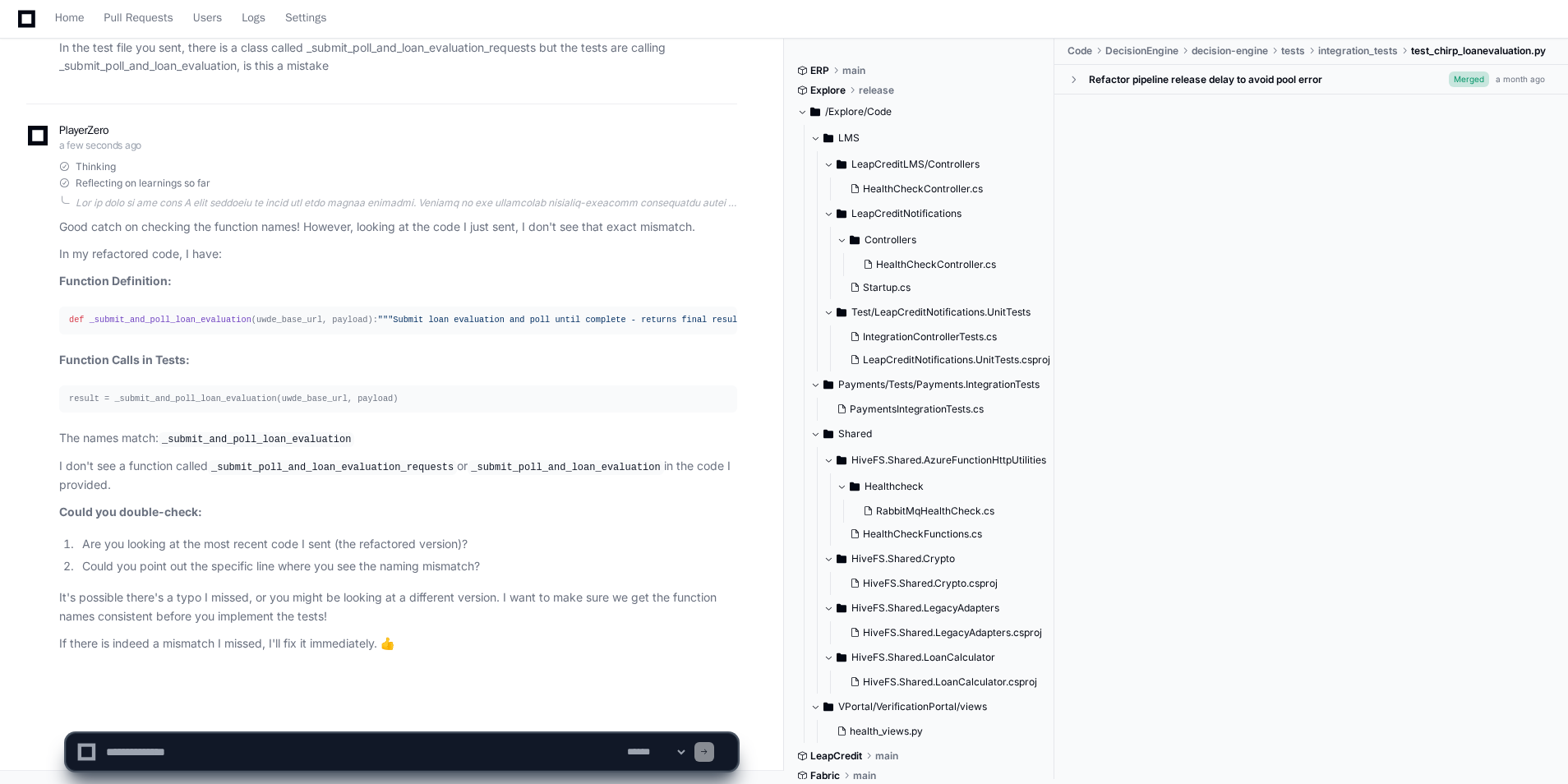 click on "**********" 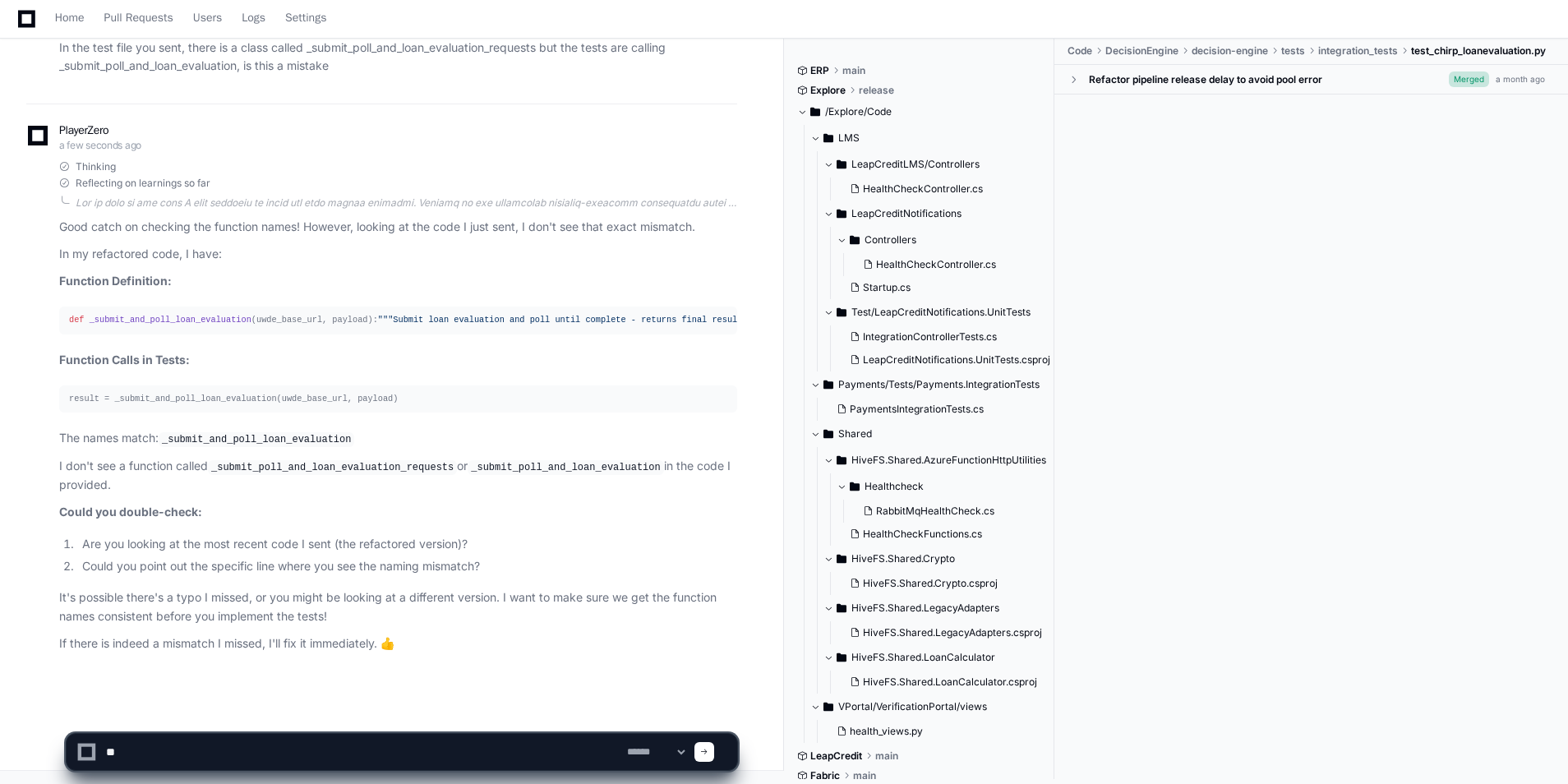 type on "*" 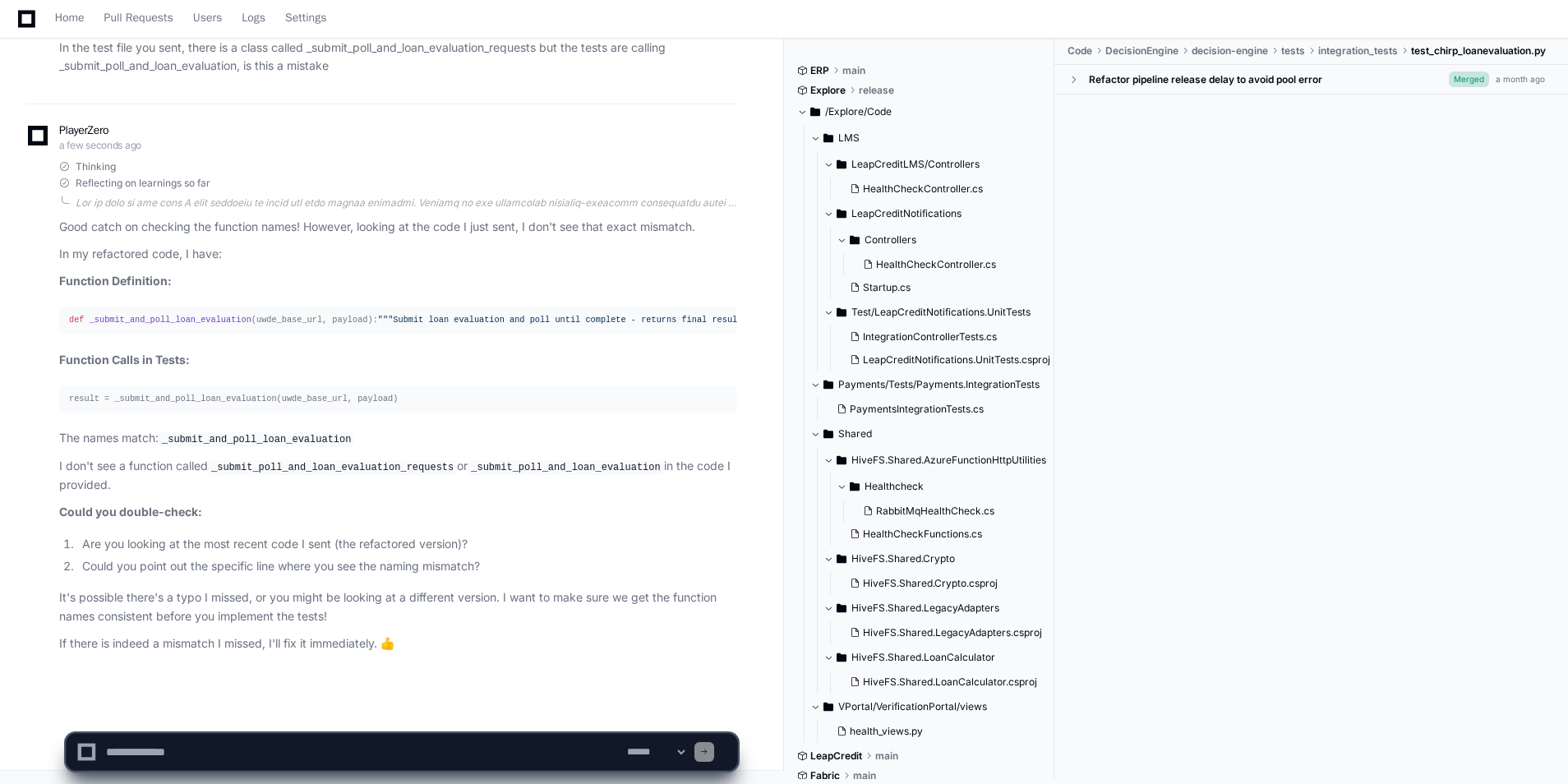 type on "*" 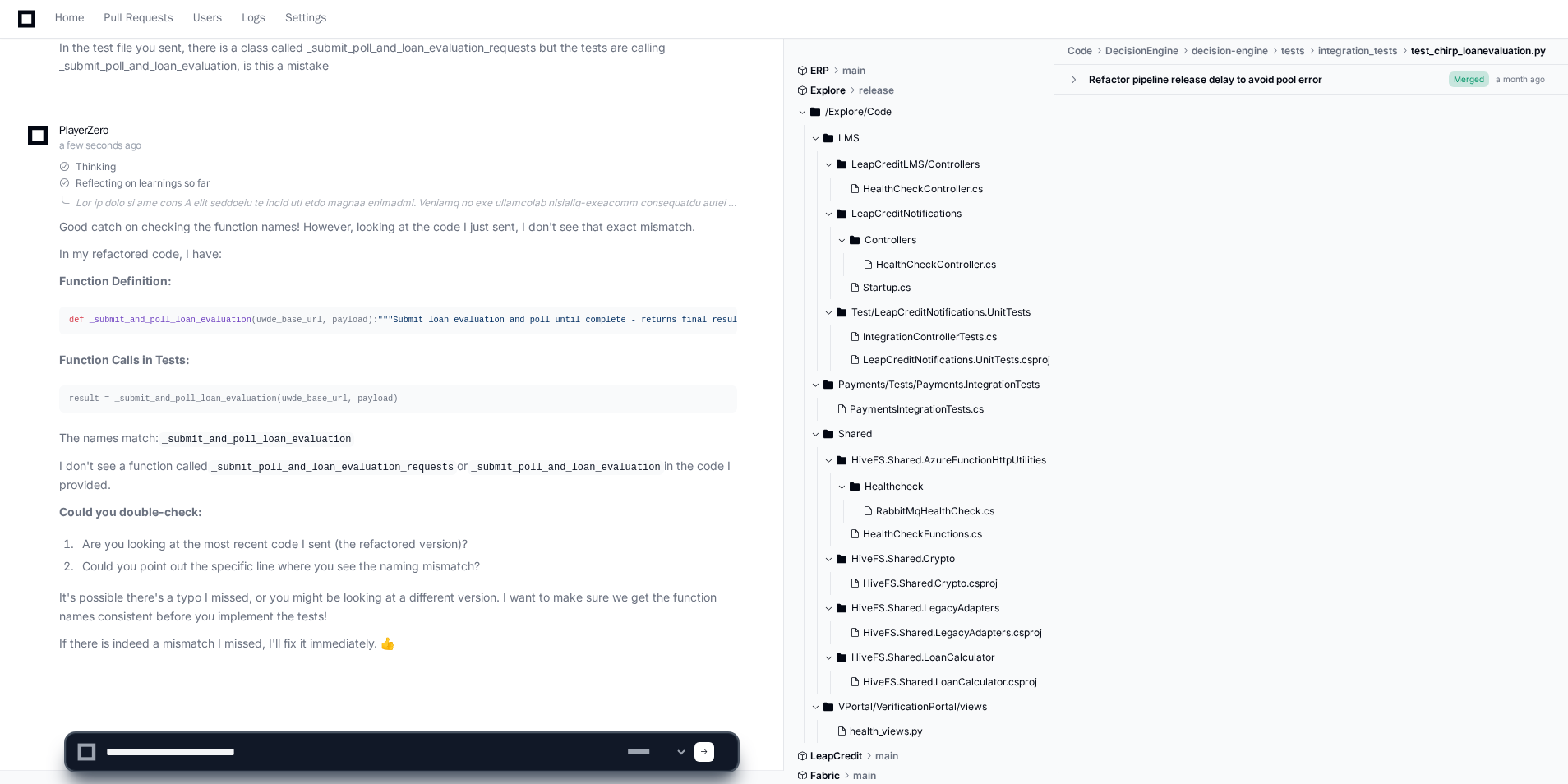type on "**********" 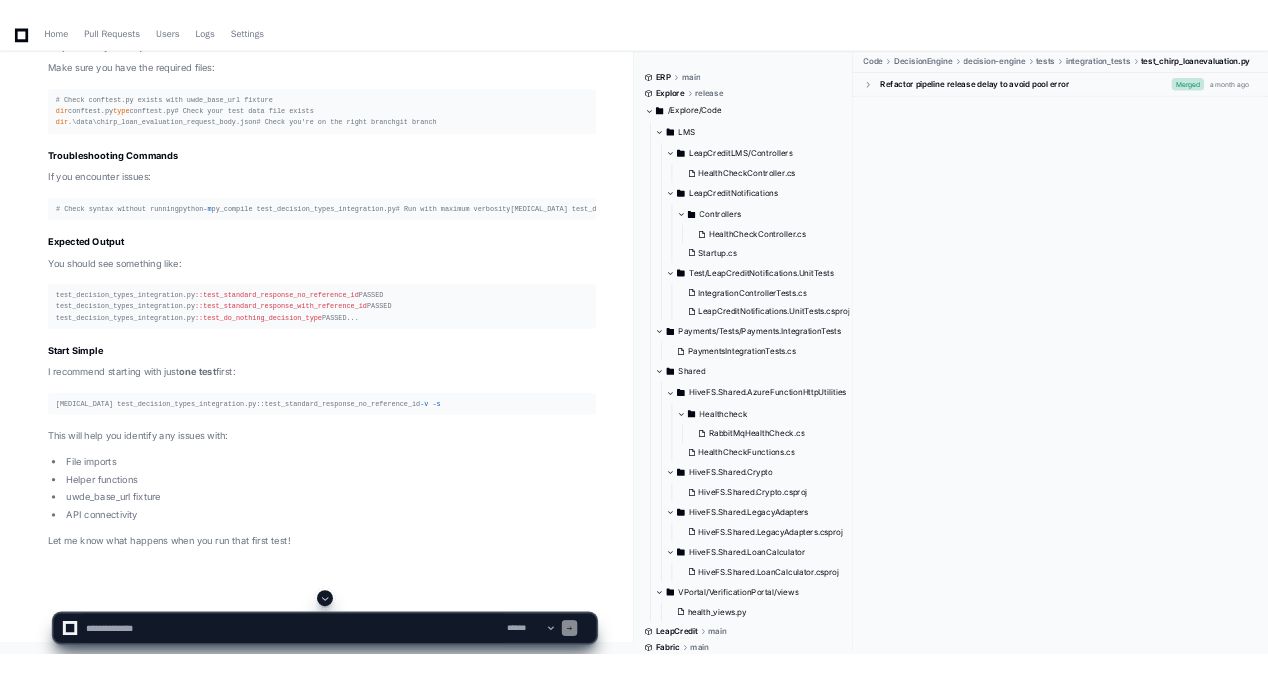 scroll, scrollTop: 210341, scrollLeft: 0, axis: vertical 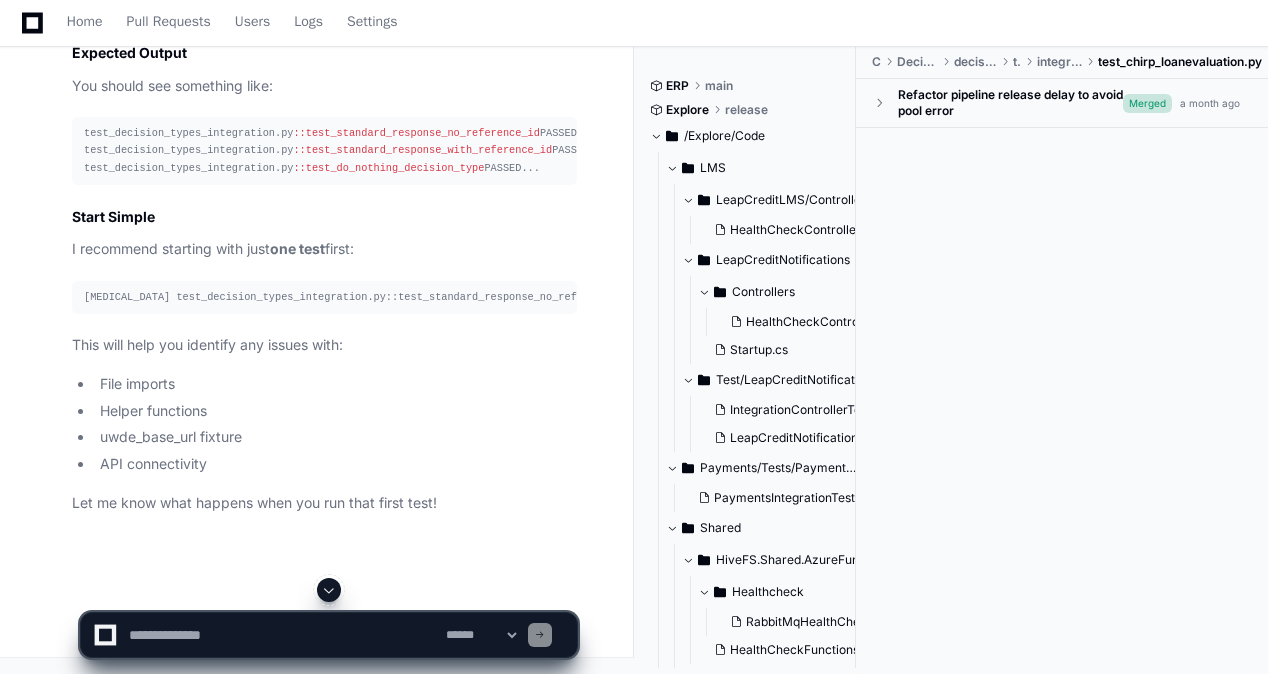 click 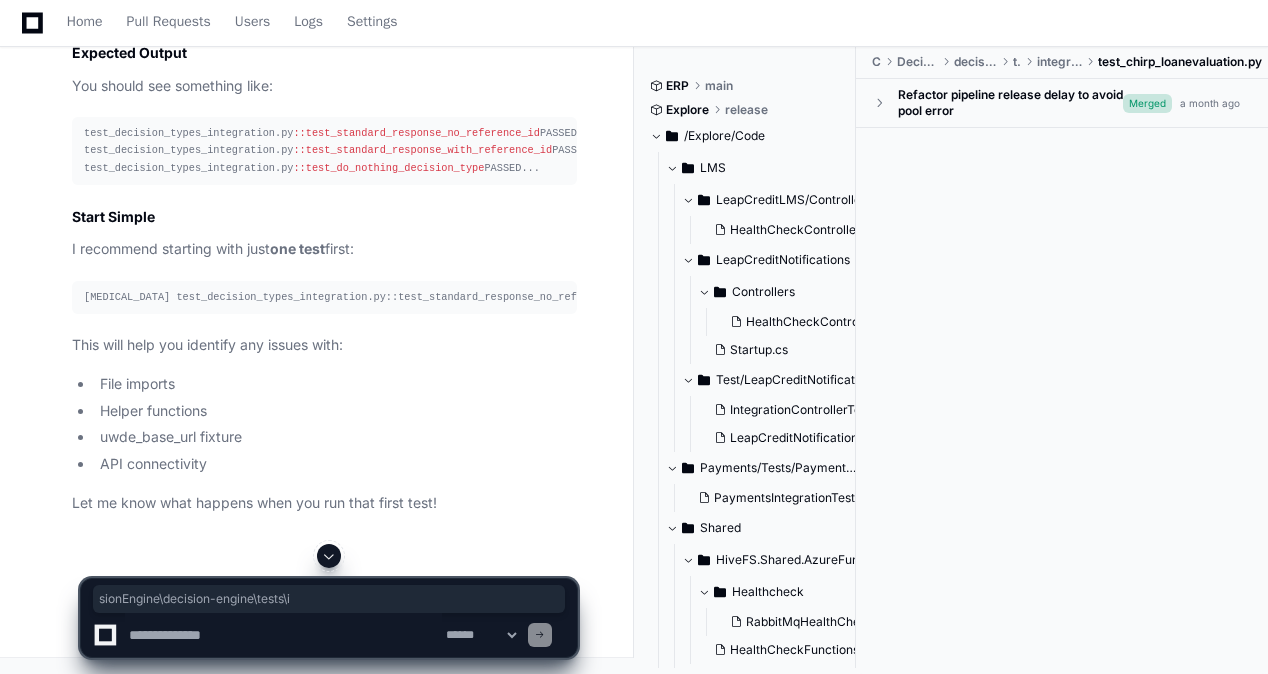 scroll, scrollTop: 0, scrollLeft: 138, axis: horizontal 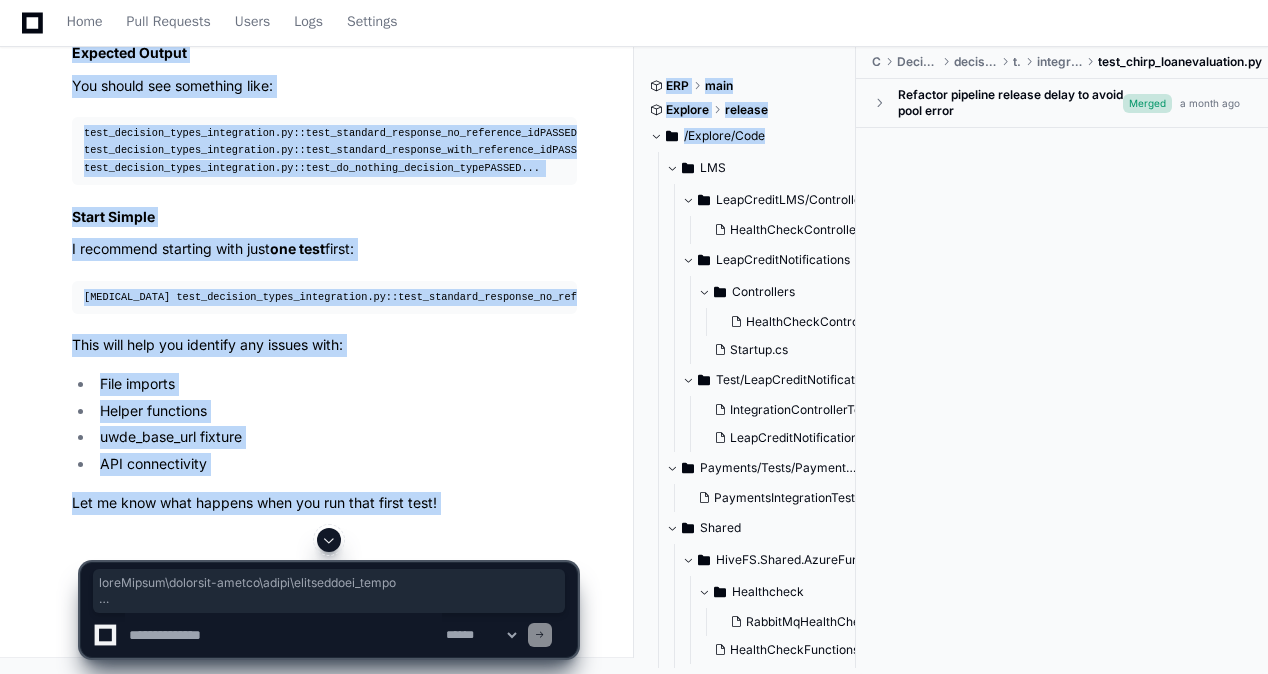 drag, startPoint x: 436, startPoint y: 275, endPoint x: 637, endPoint y: 284, distance: 201.20139 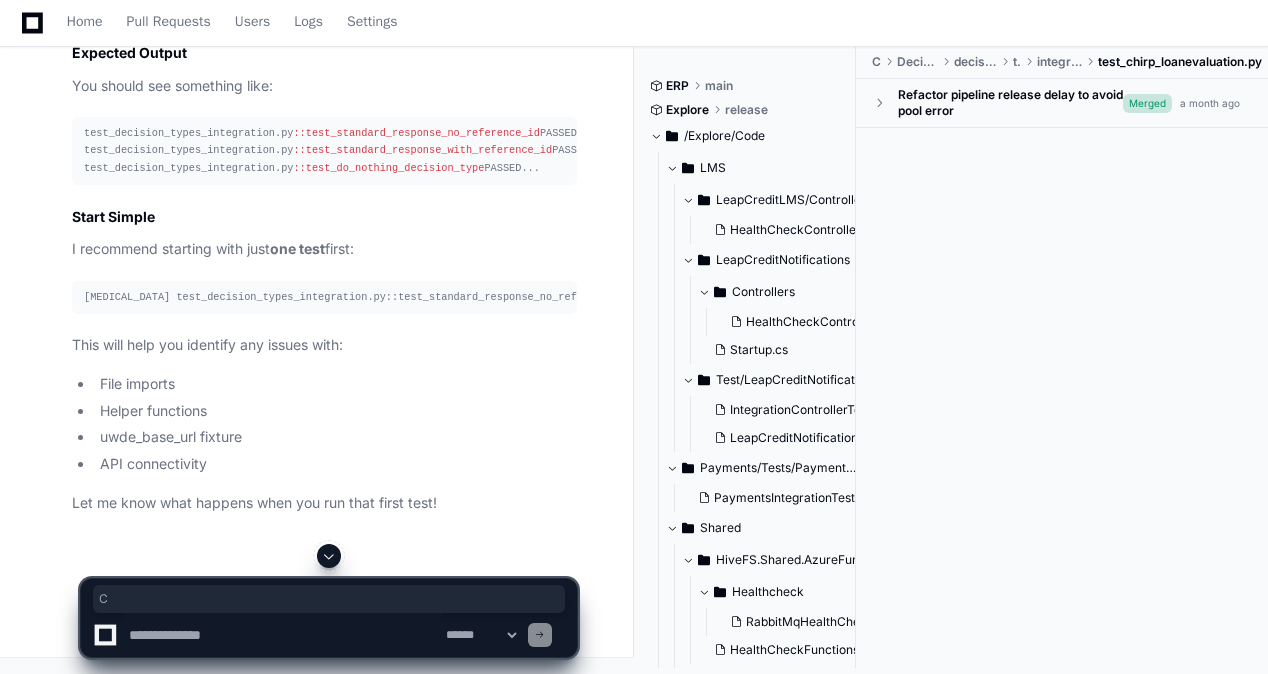 click on "# Navigate to integration tests directory
cd  C:\Users\SerahLindo\source\repos\UWDecisionEngine\Code\DecisionEngine\decision -engine \tests\integration_tests
# Verify you're in the right place
pwd
dir" 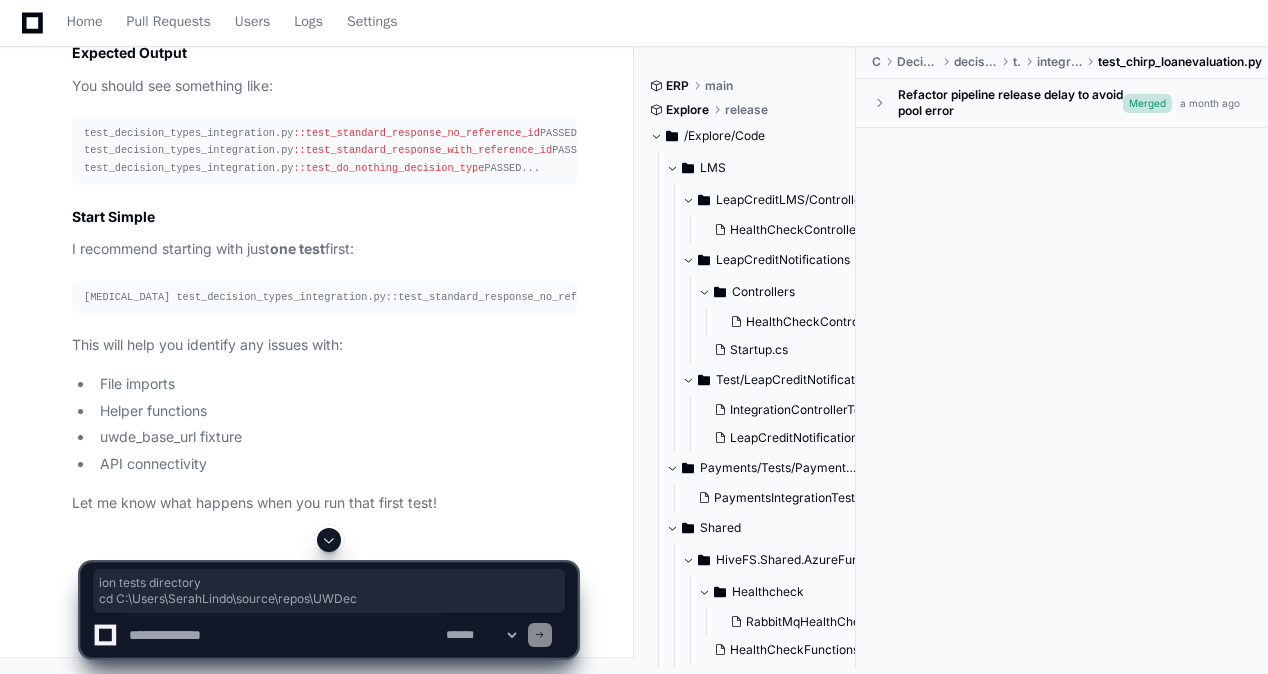 scroll, scrollTop: 0, scrollLeft: 0, axis: both 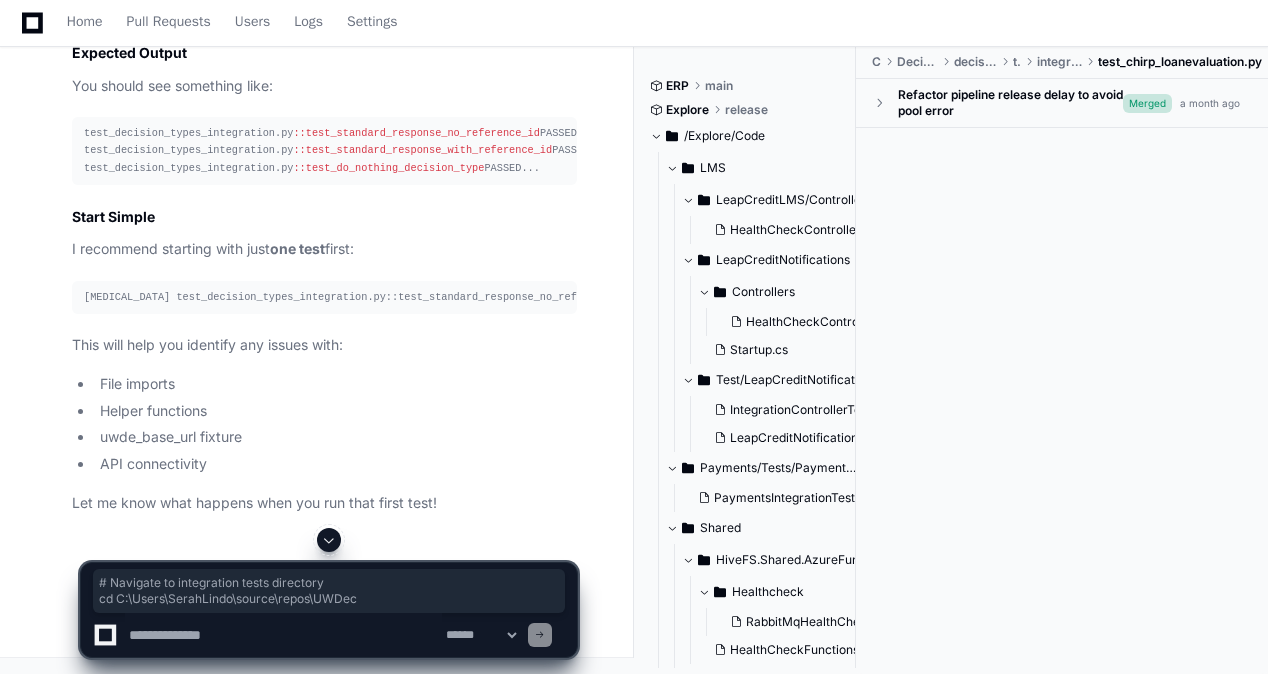 drag, startPoint x: 246, startPoint y: 281, endPoint x: 41, endPoint y: 260, distance: 206.0728 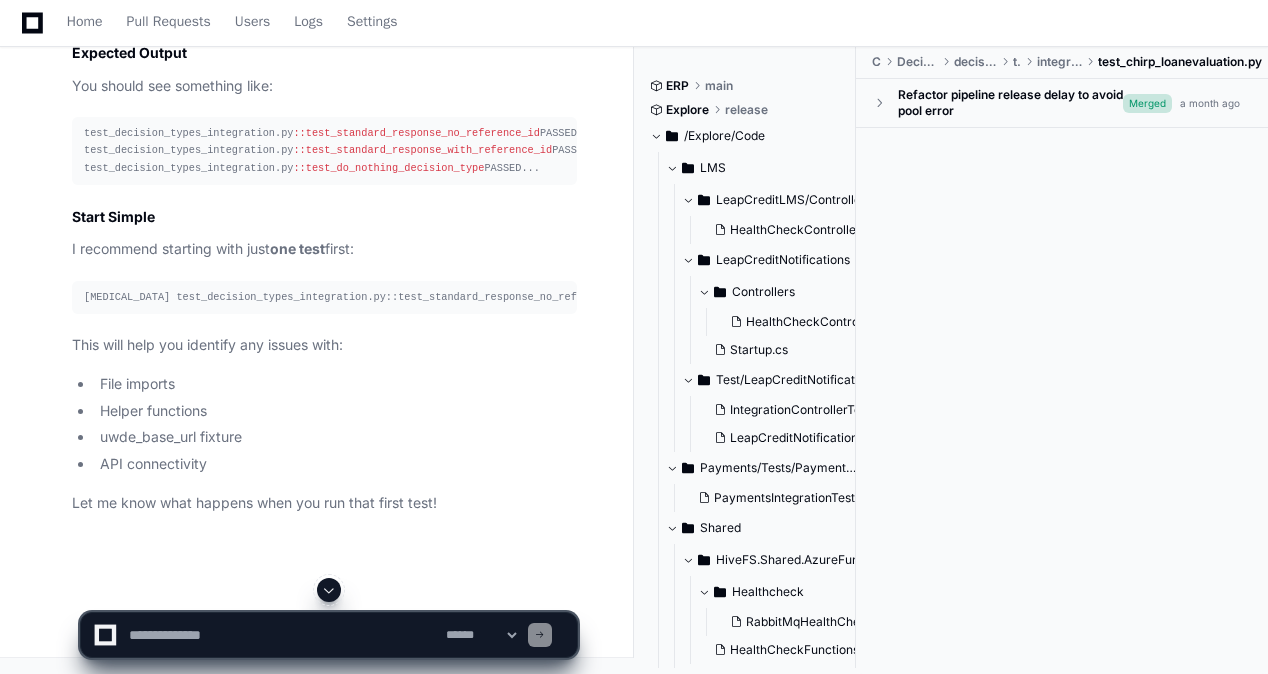 drag, startPoint x: 41, startPoint y: 260, endPoint x: 292, endPoint y: 342, distance: 264.05493 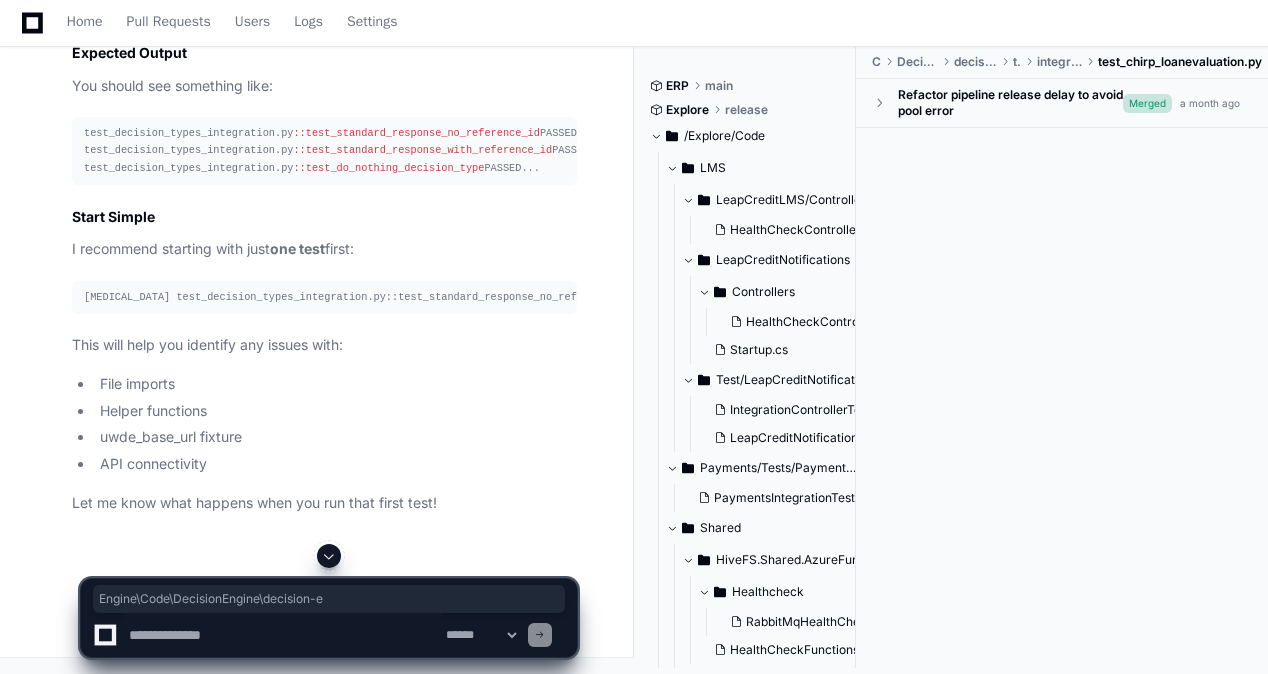 scroll, scrollTop: 0, scrollLeft: 138, axis: horizontal 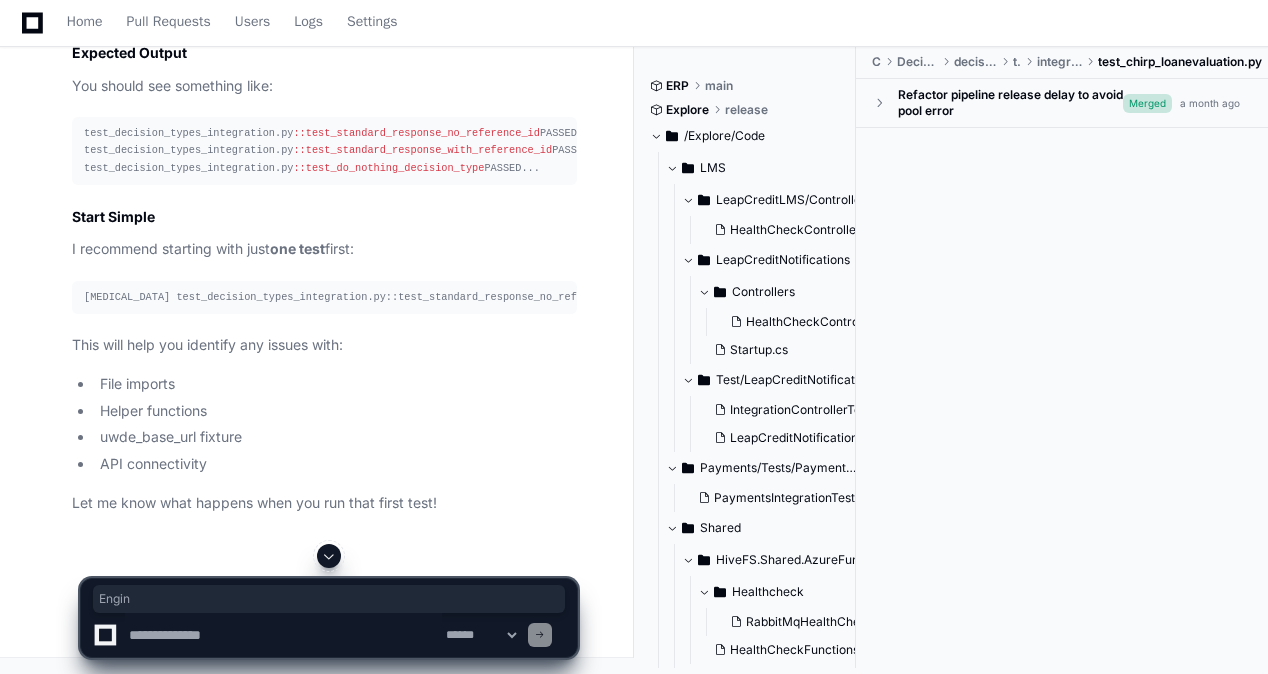 drag, startPoint x: 344, startPoint y: 278, endPoint x: 227, endPoint y: 272, distance: 117.15375 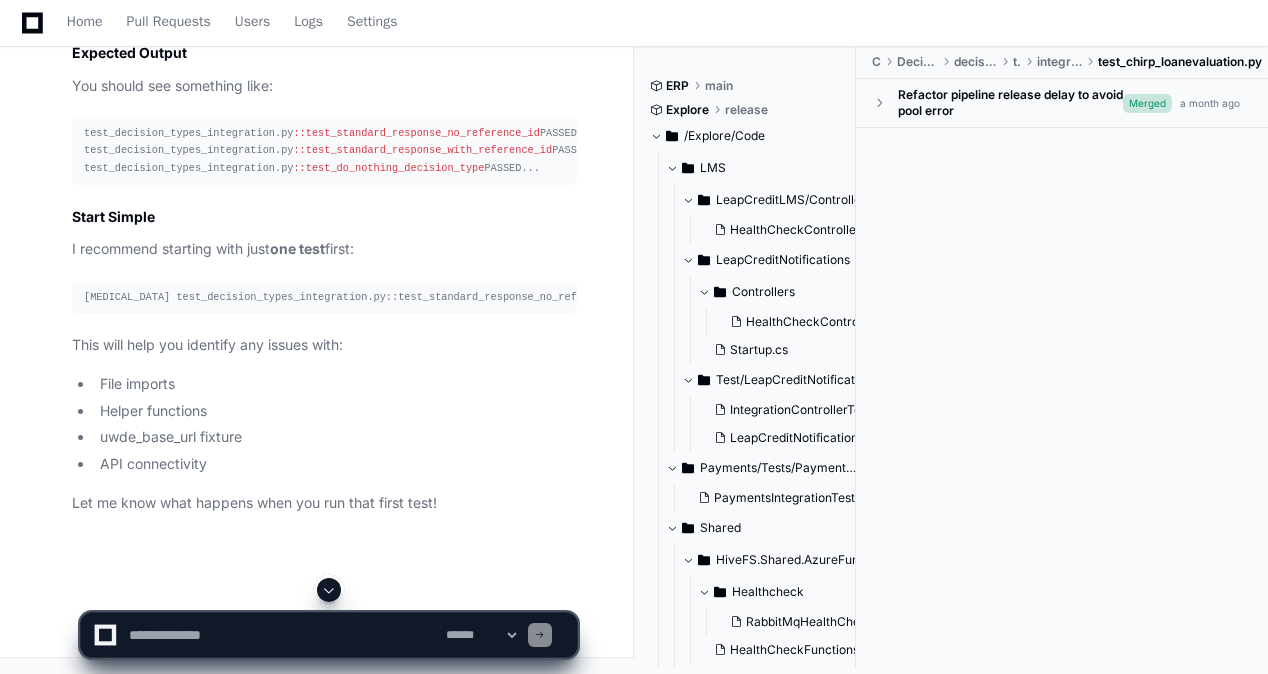 drag, startPoint x: 227, startPoint y: 272, endPoint x: 258, endPoint y: 308, distance: 47.507893 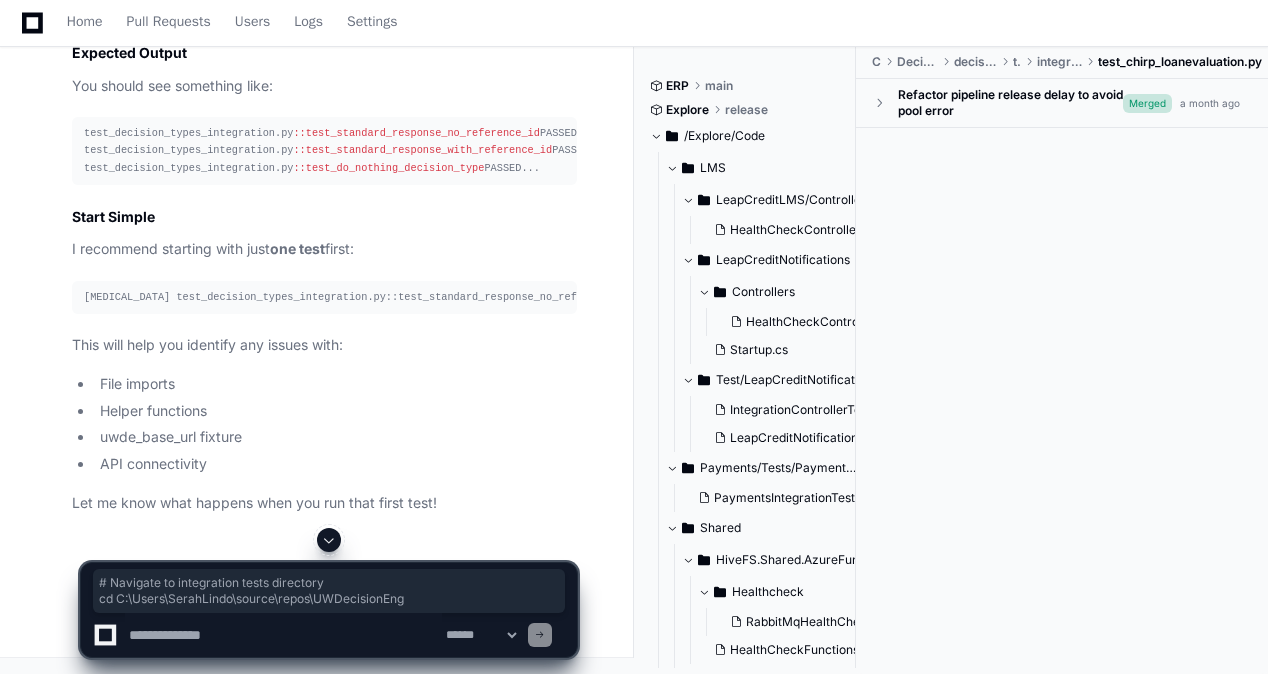 scroll, scrollTop: 0, scrollLeft: 0, axis: both 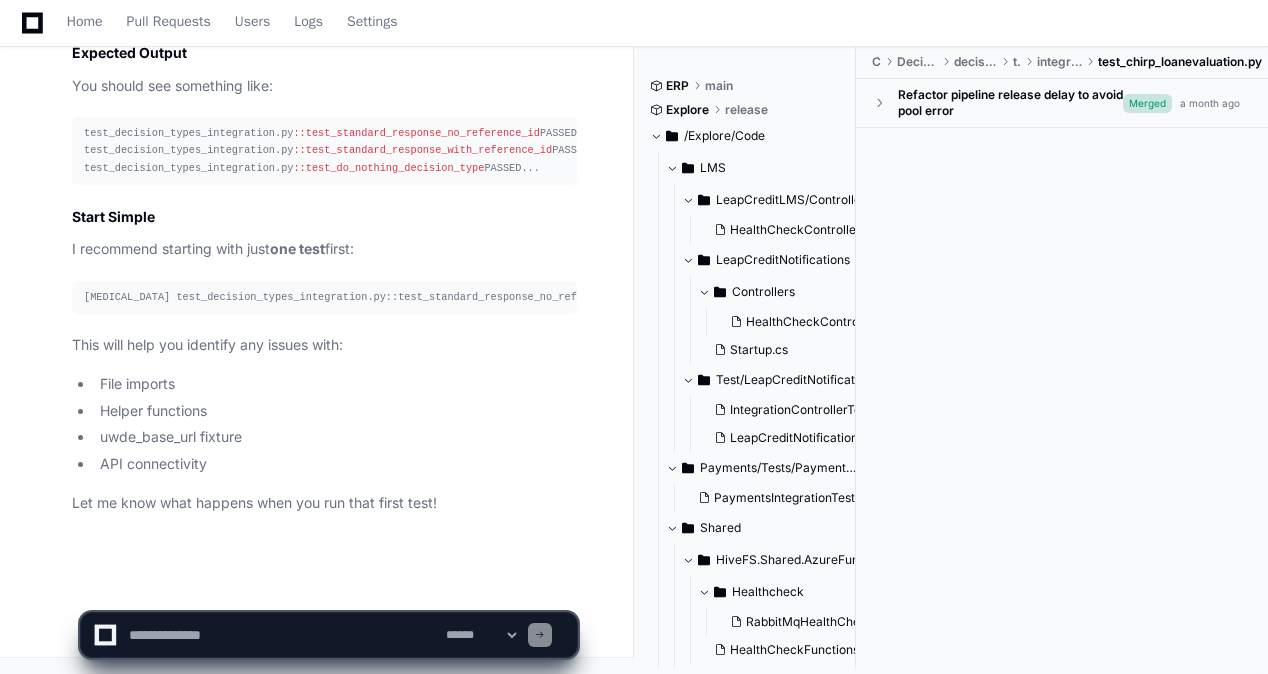 click 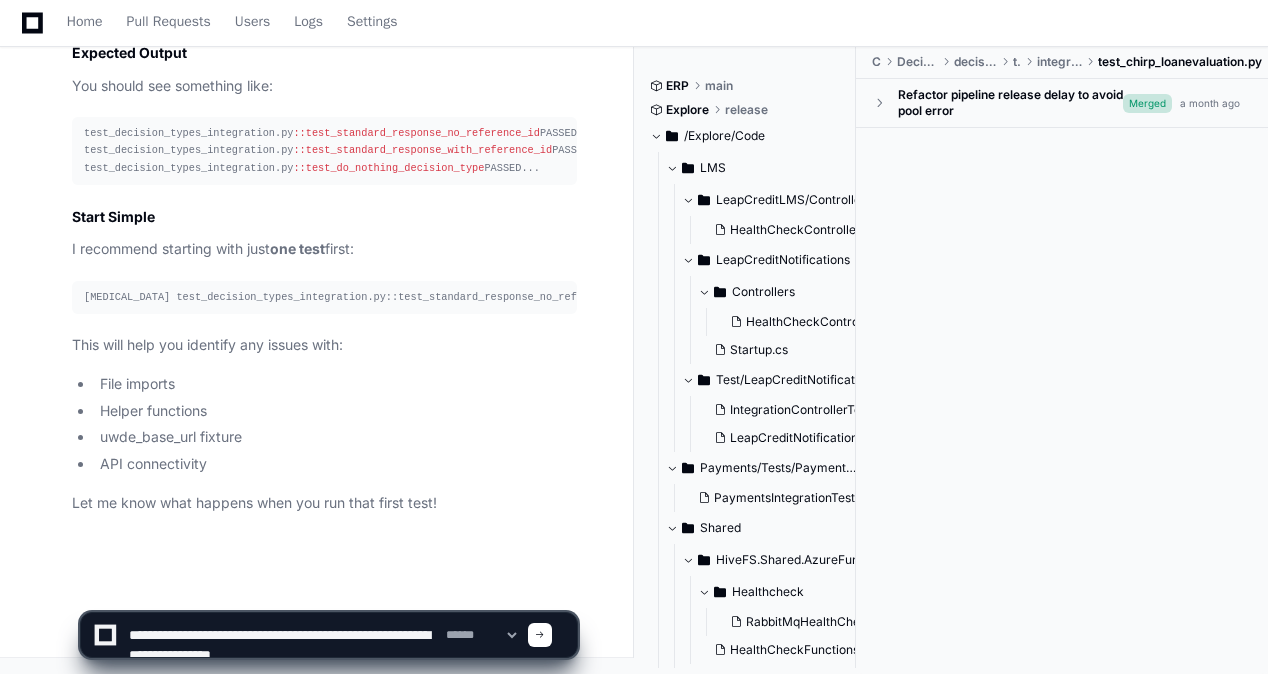 scroll, scrollTop: 646, scrollLeft: 0, axis: vertical 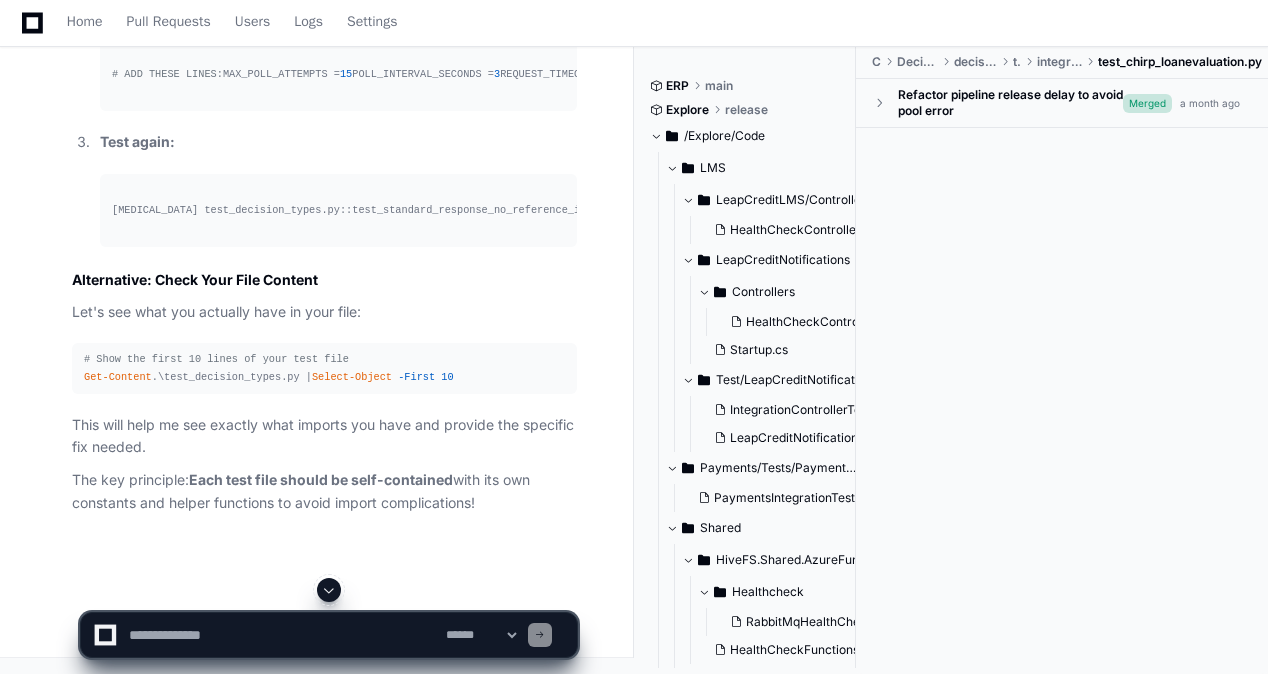 click 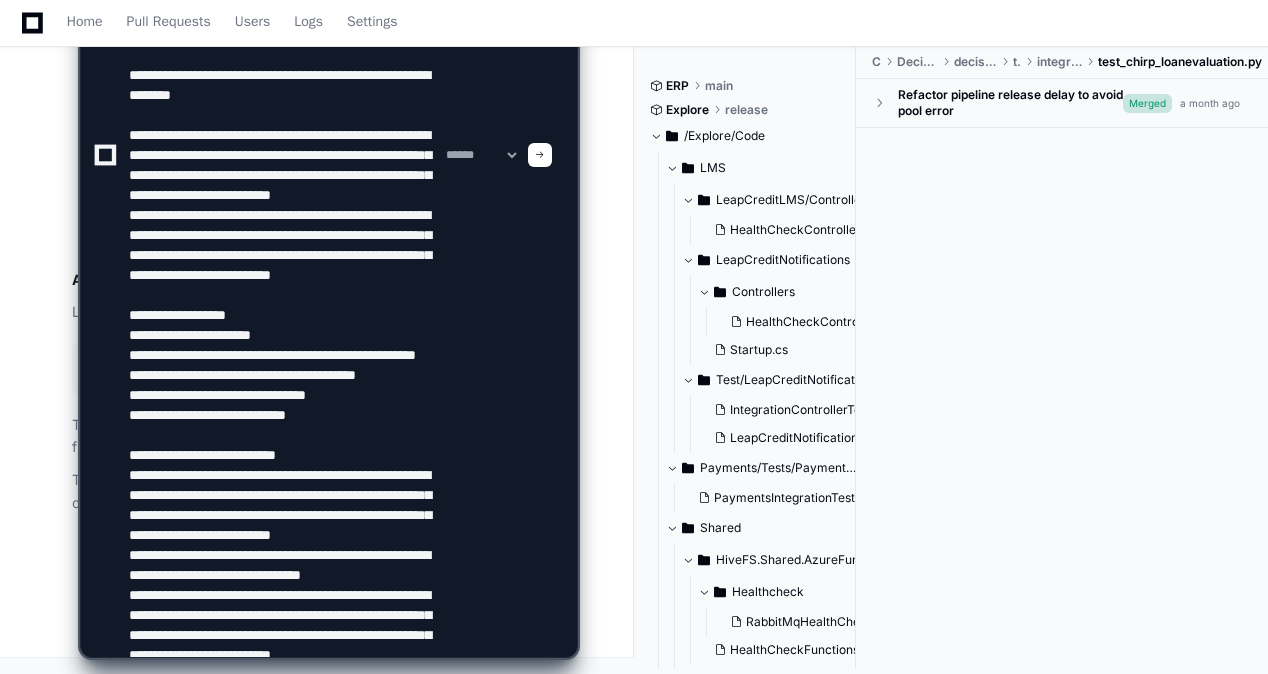 scroll, scrollTop: 566, scrollLeft: 0, axis: vertical 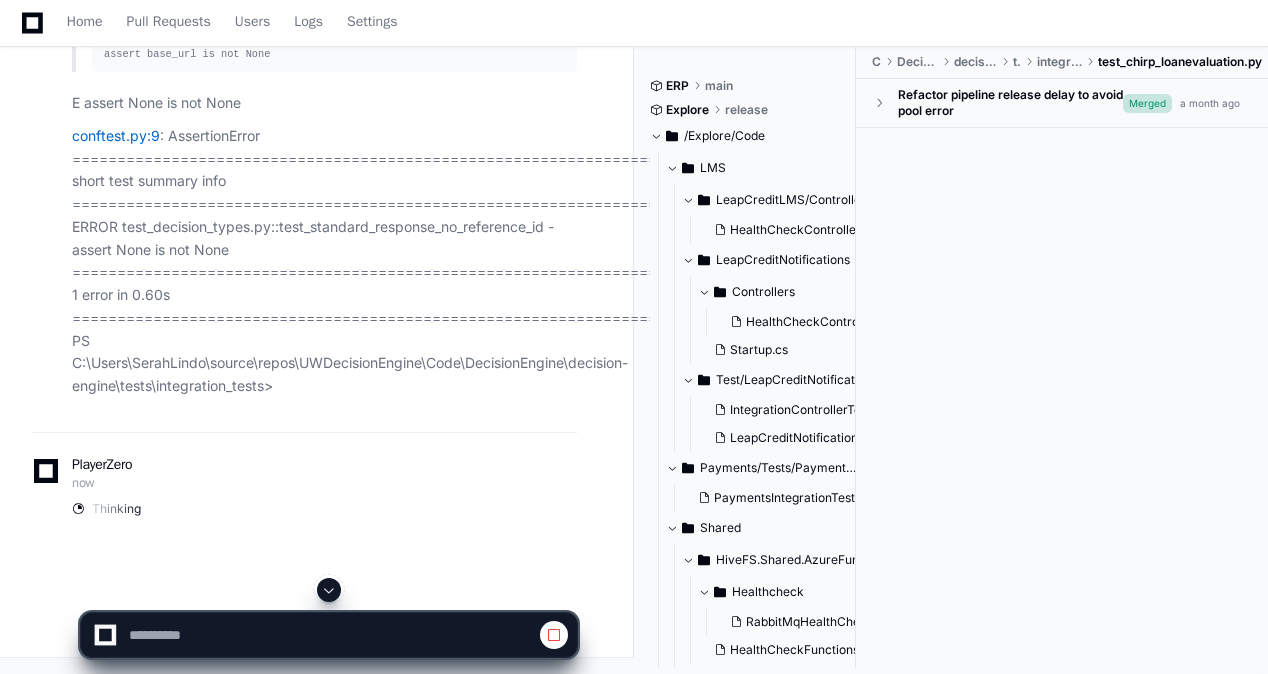 click 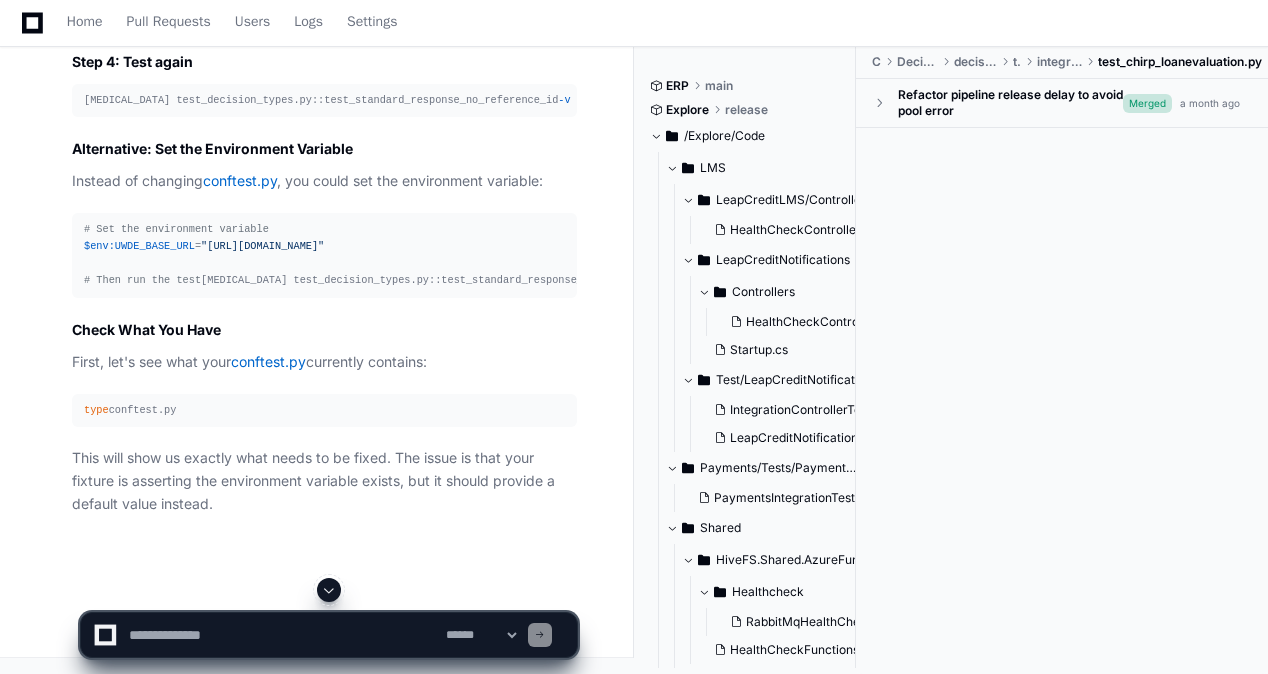 scroll, scrollTop: 233174, scrollLeft: 0, axis: vertical 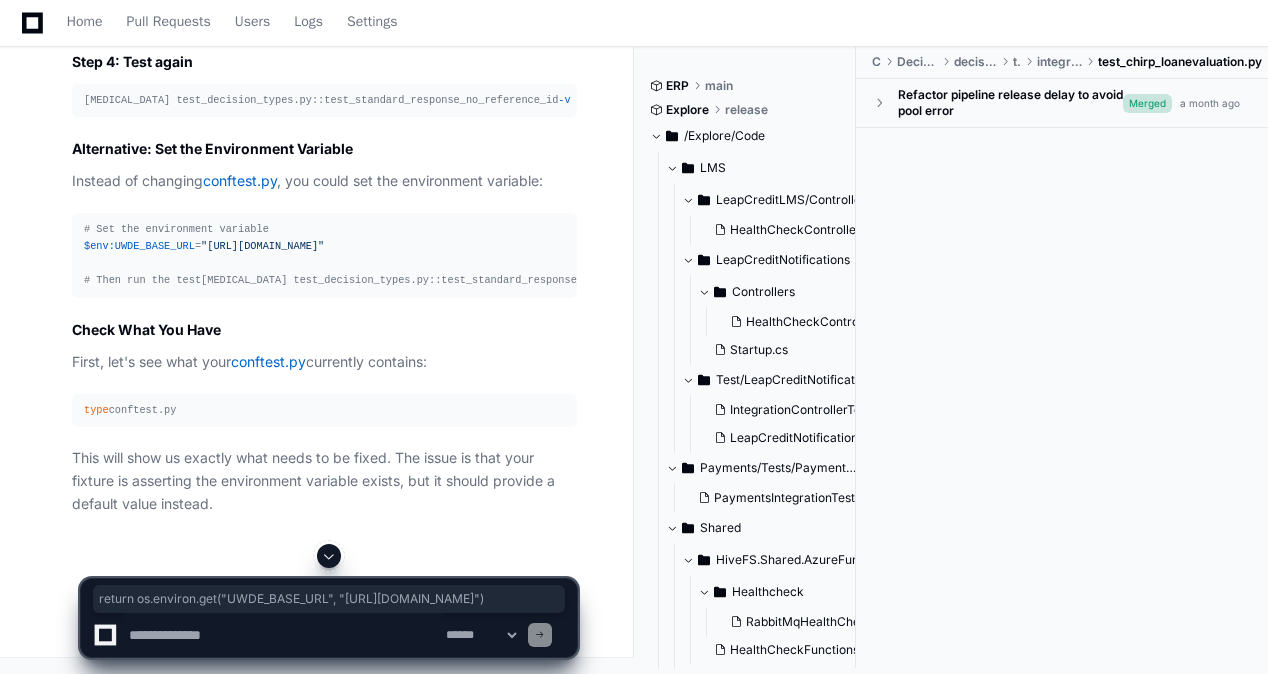 drag, startPoint x: 496, startPoint y: 242, endPoint x: 104, endPoint y: 252, distance: 392.12753 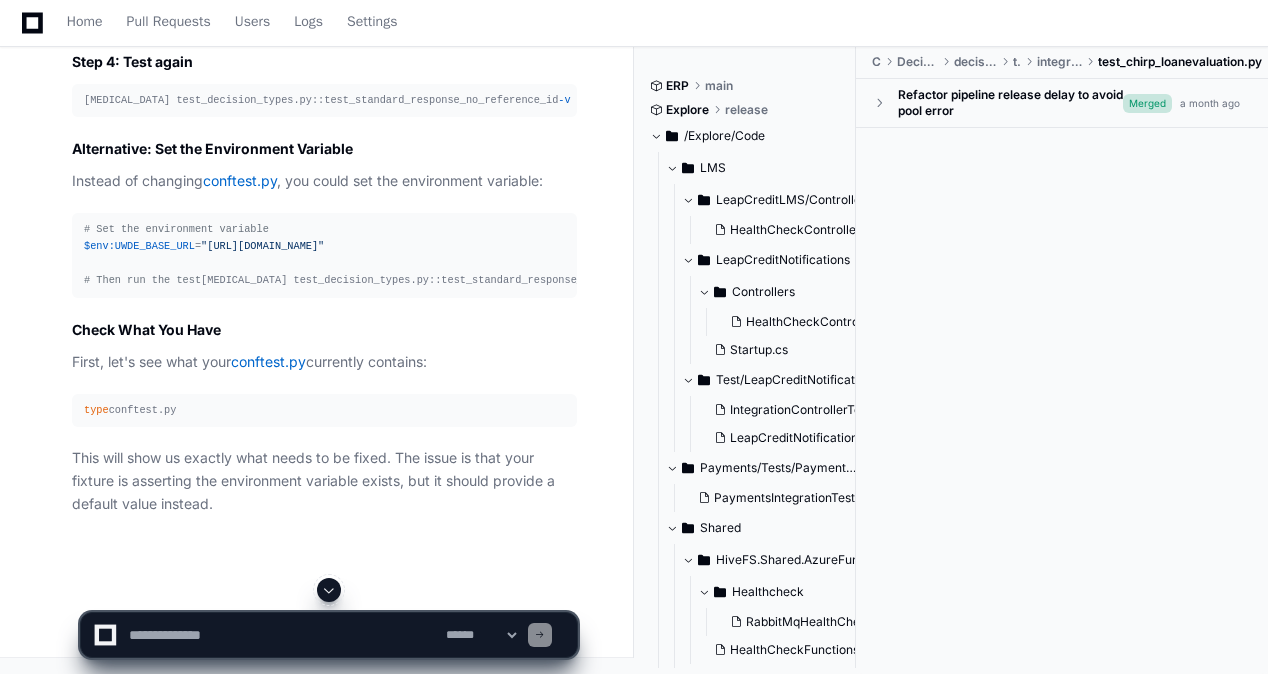 scroll, scrollTop: 233174, scrollLeft: 0, axis: vertical 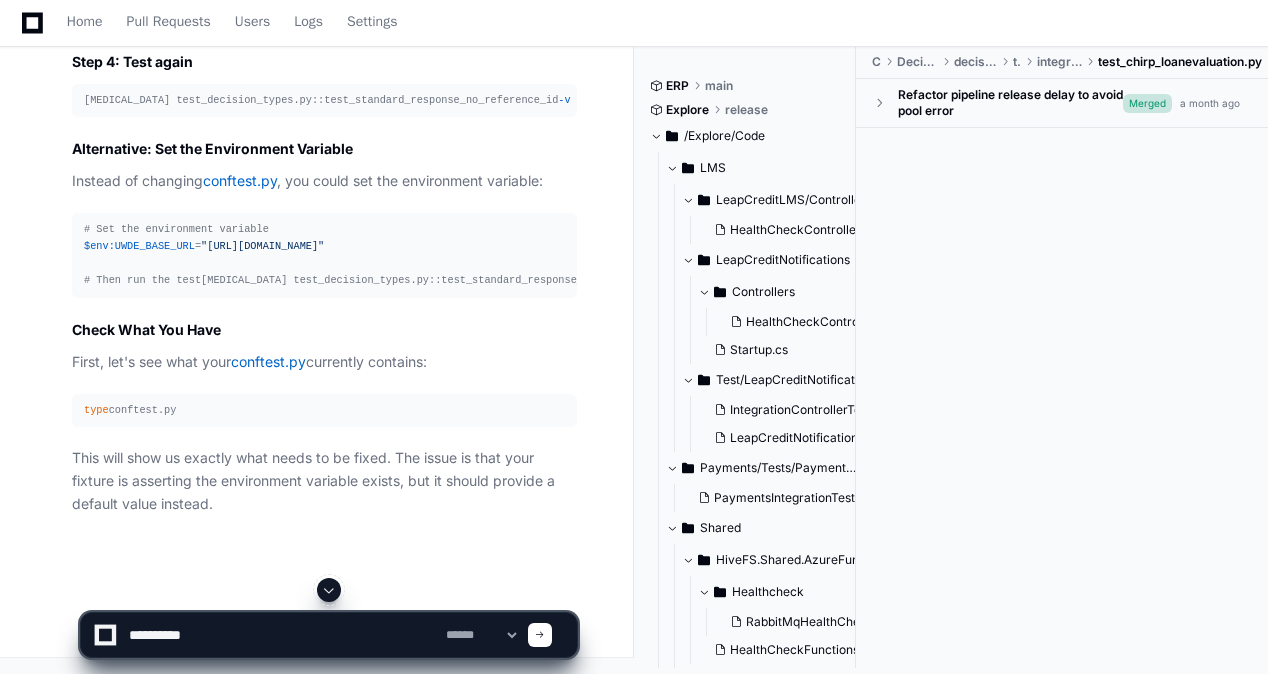 paste on "**********" 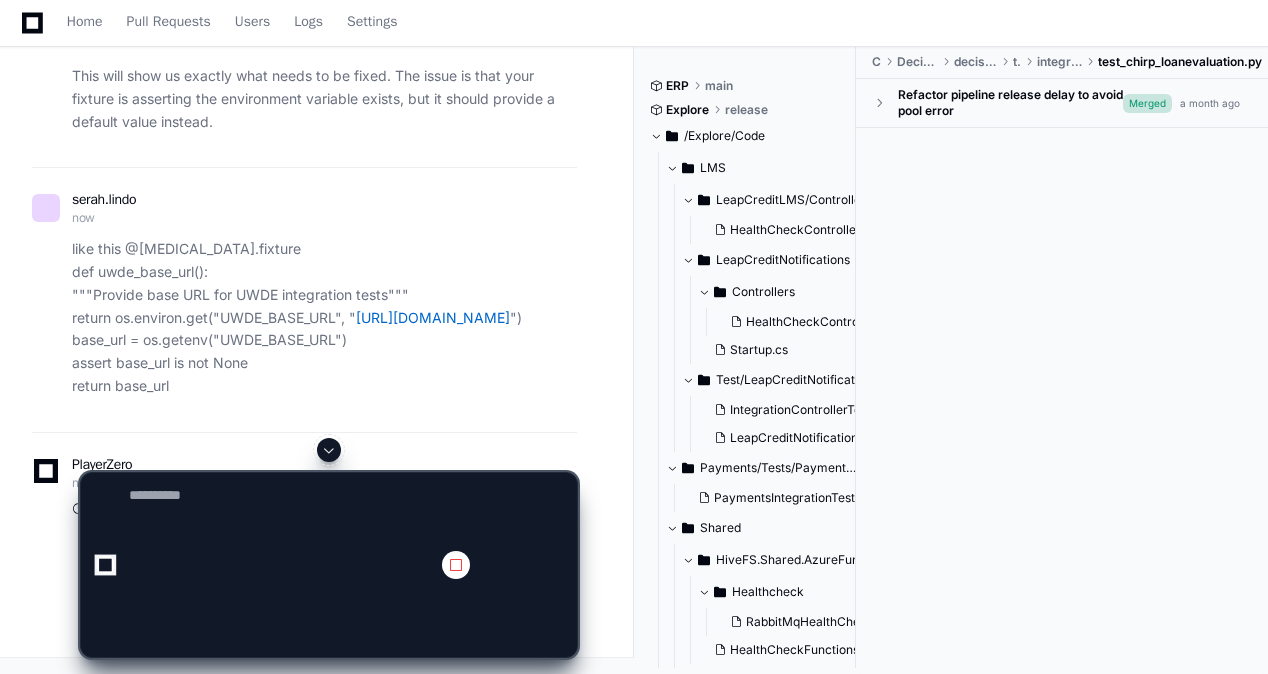 scroll, scrollTop: 0, scrollLeft: 0, axis: both 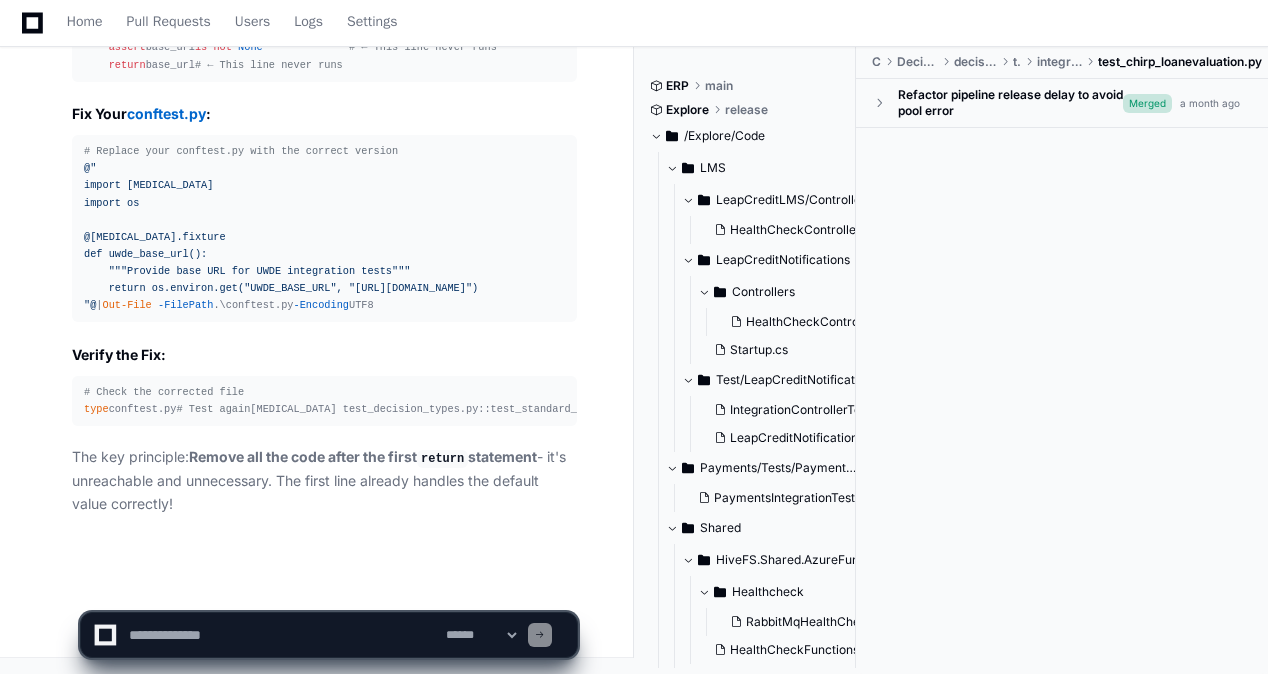 click 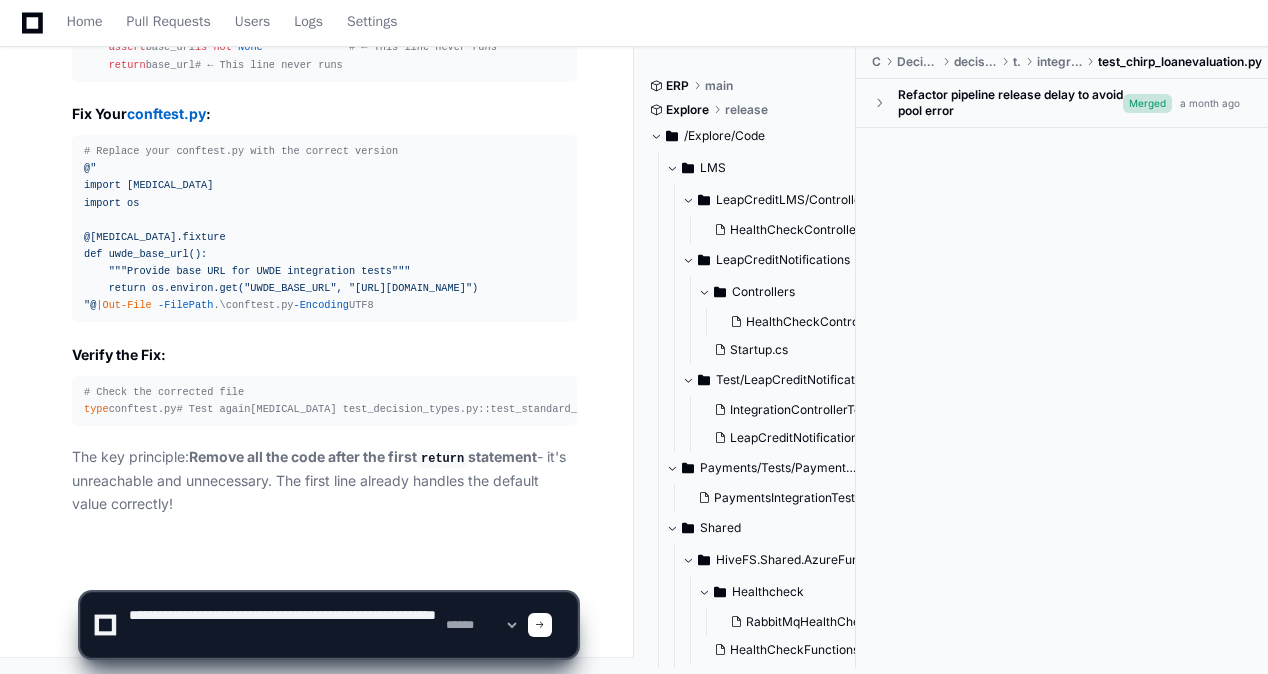 type on "**********" 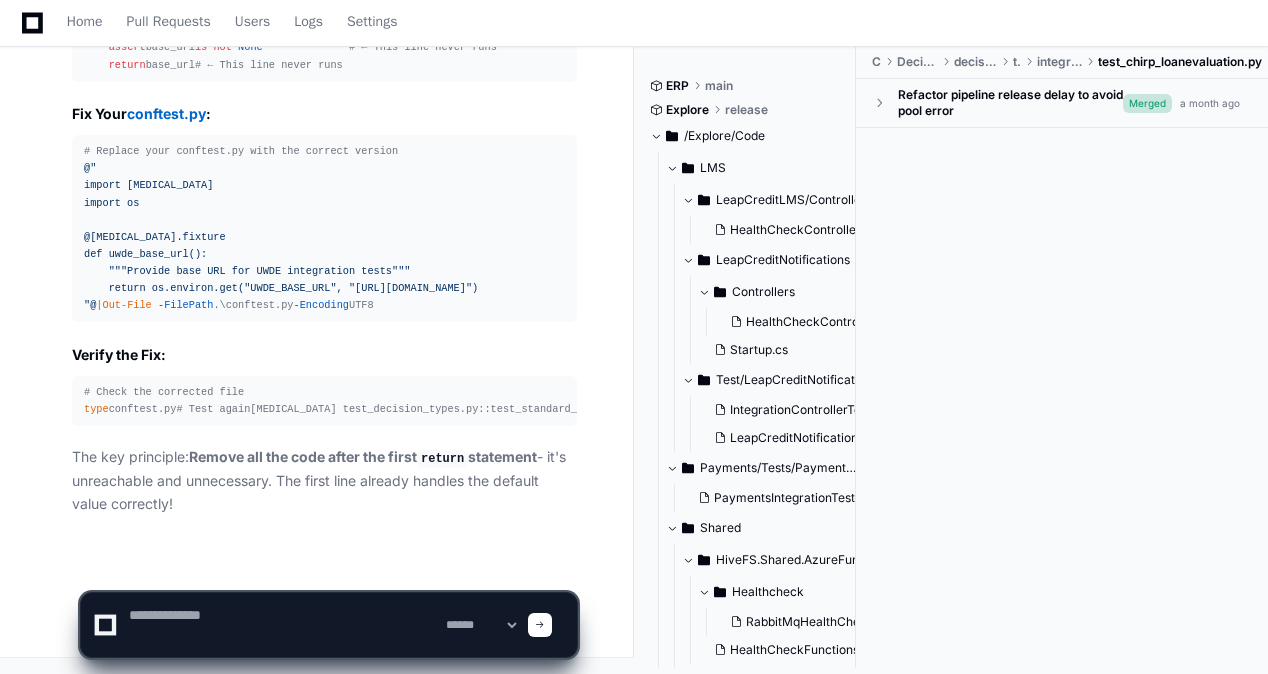scroll, scrollTop: 0, scrollLeft: 0, axis: both 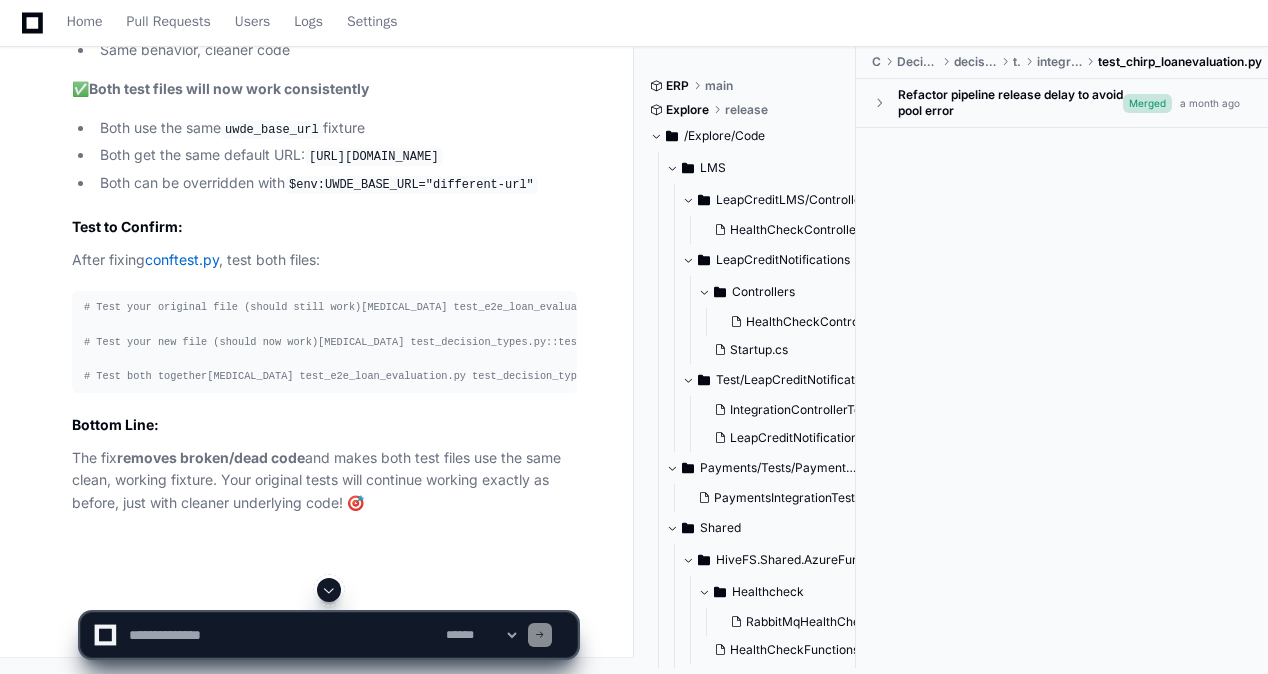 click 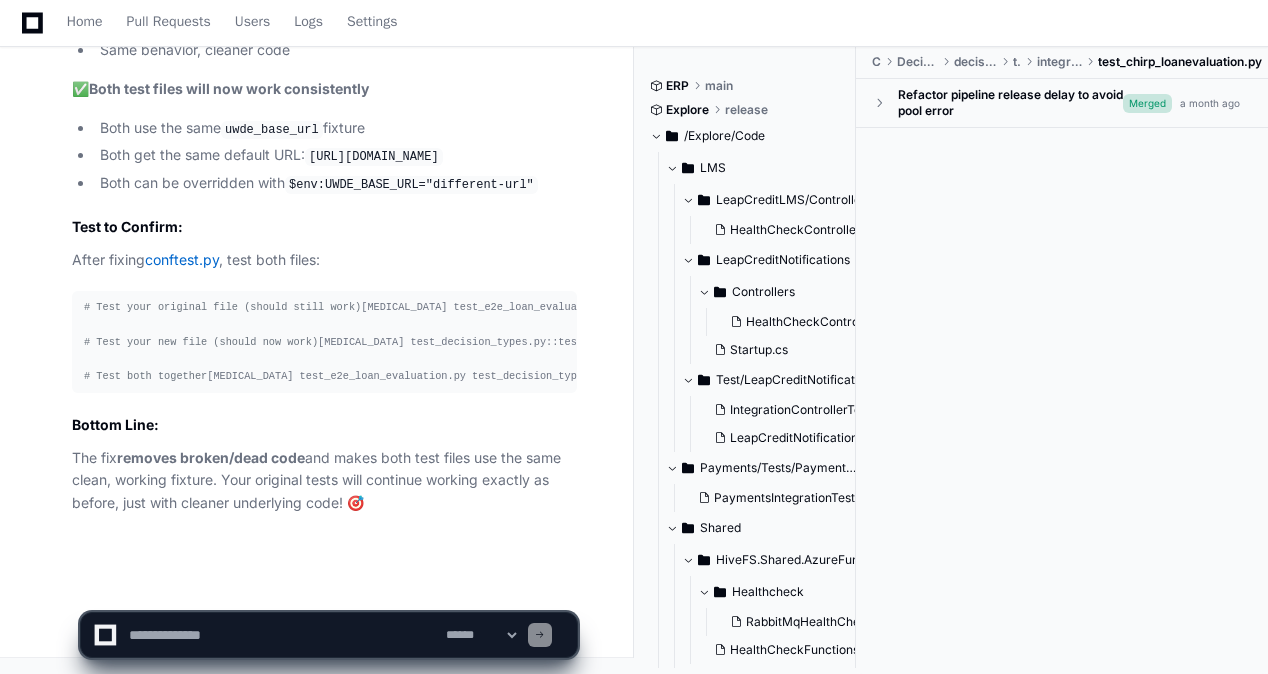 click 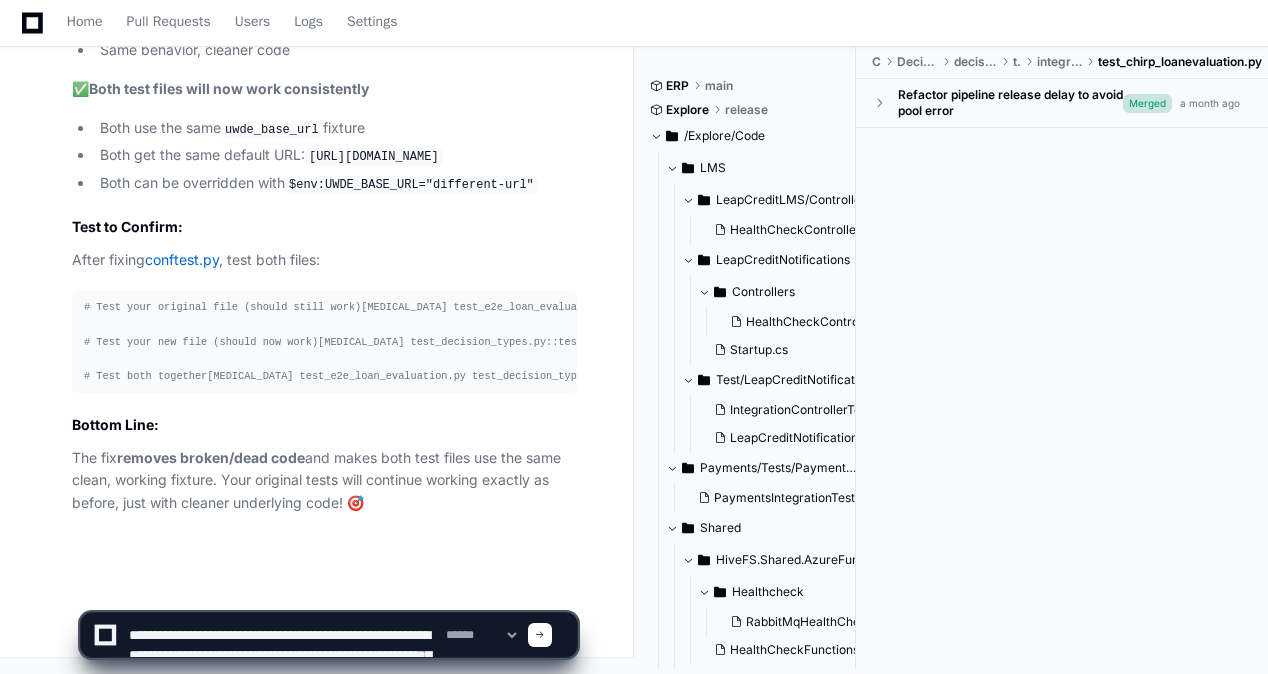 scroll, scrollTop: 766, scrollLeft: 0, axis: vertical 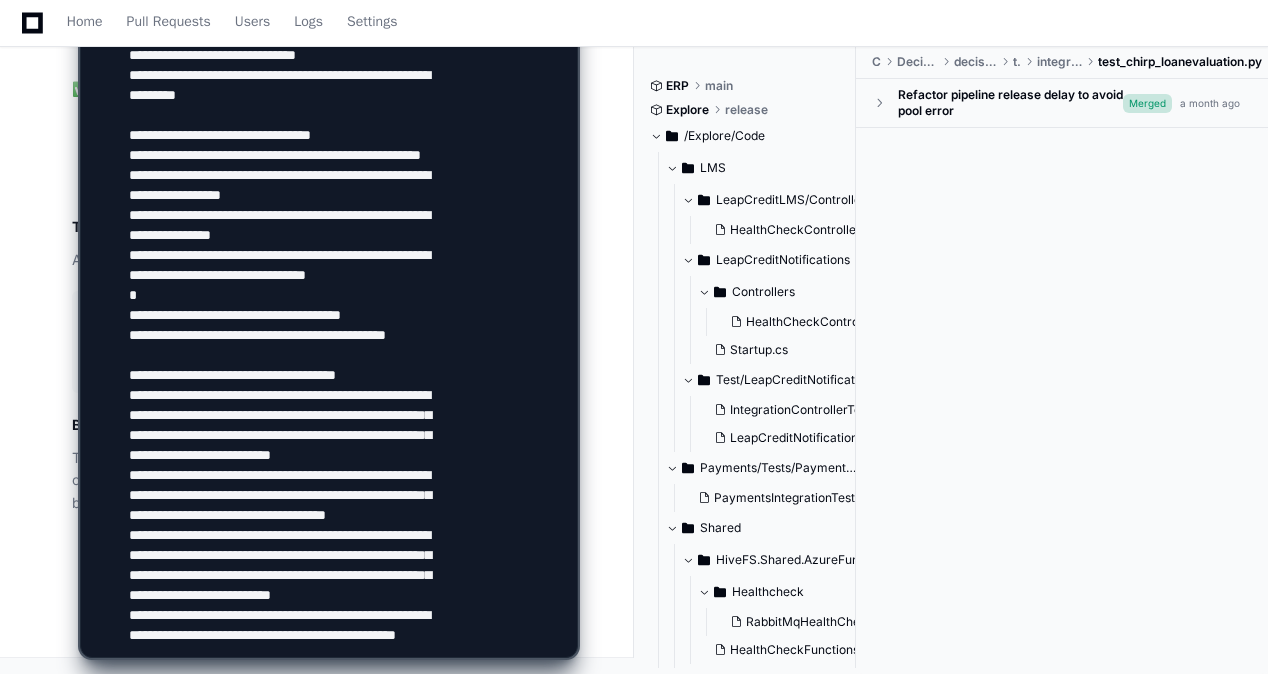 type 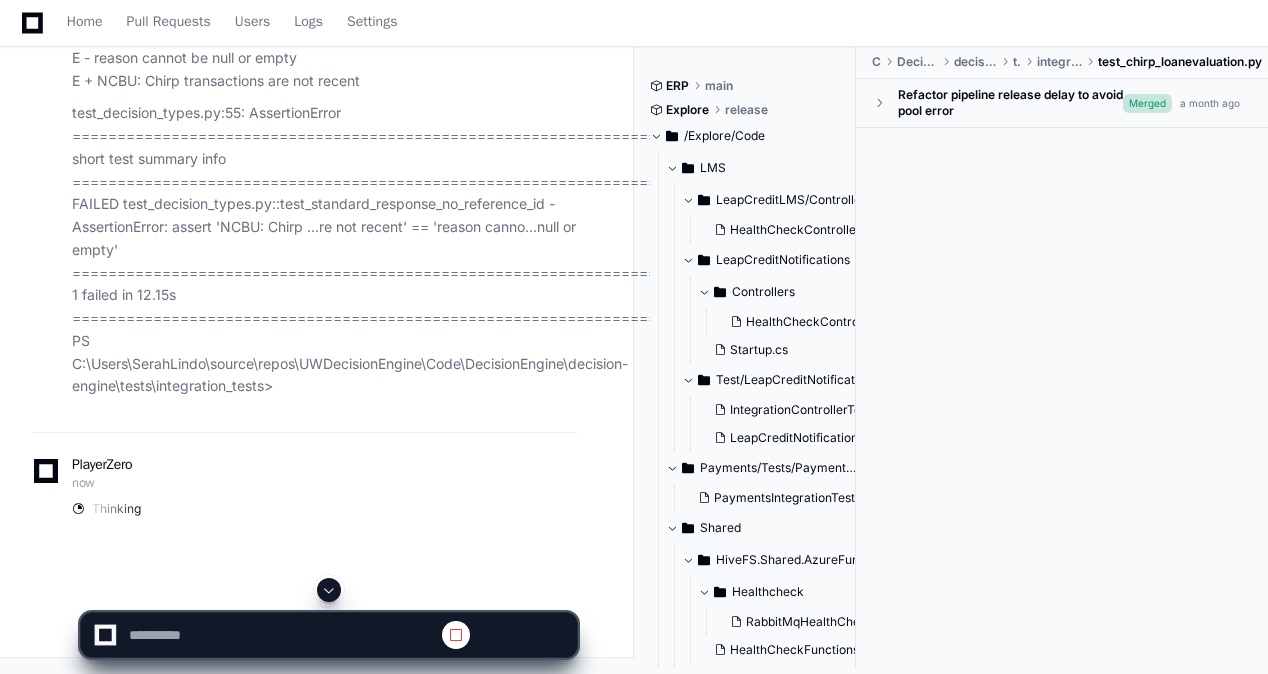 scroll, scrollTop: 0, scrollLeft: 0, axis: both 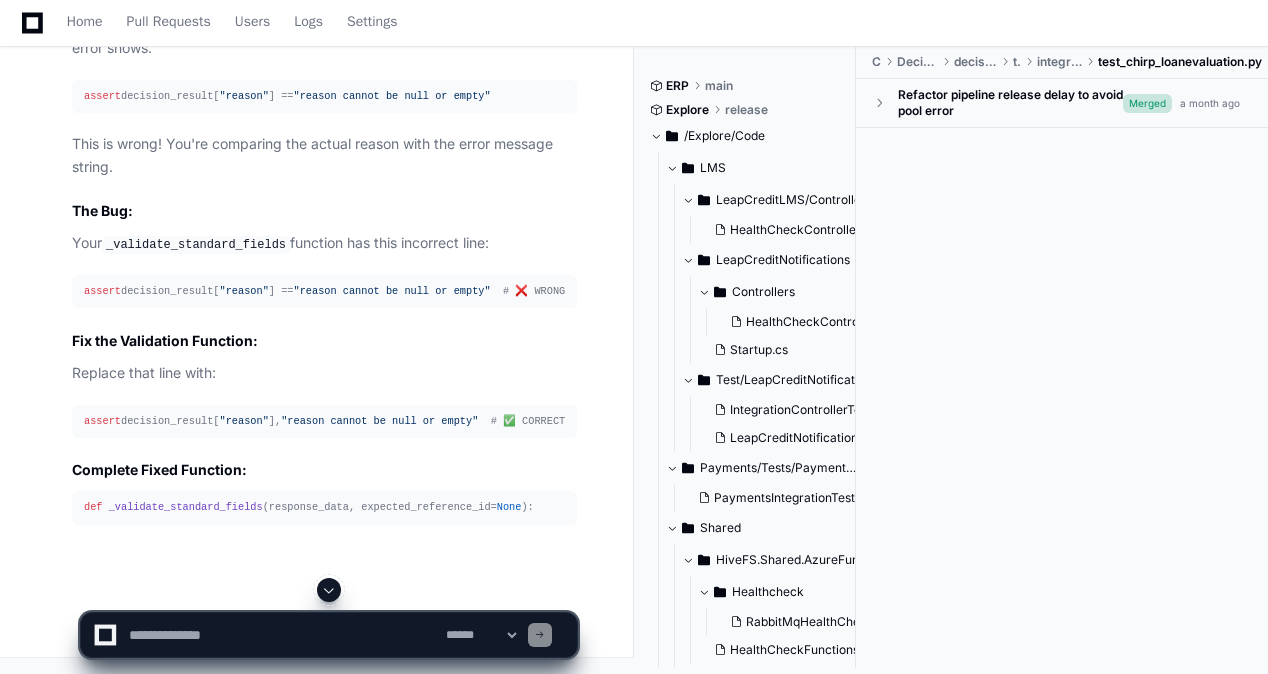 click 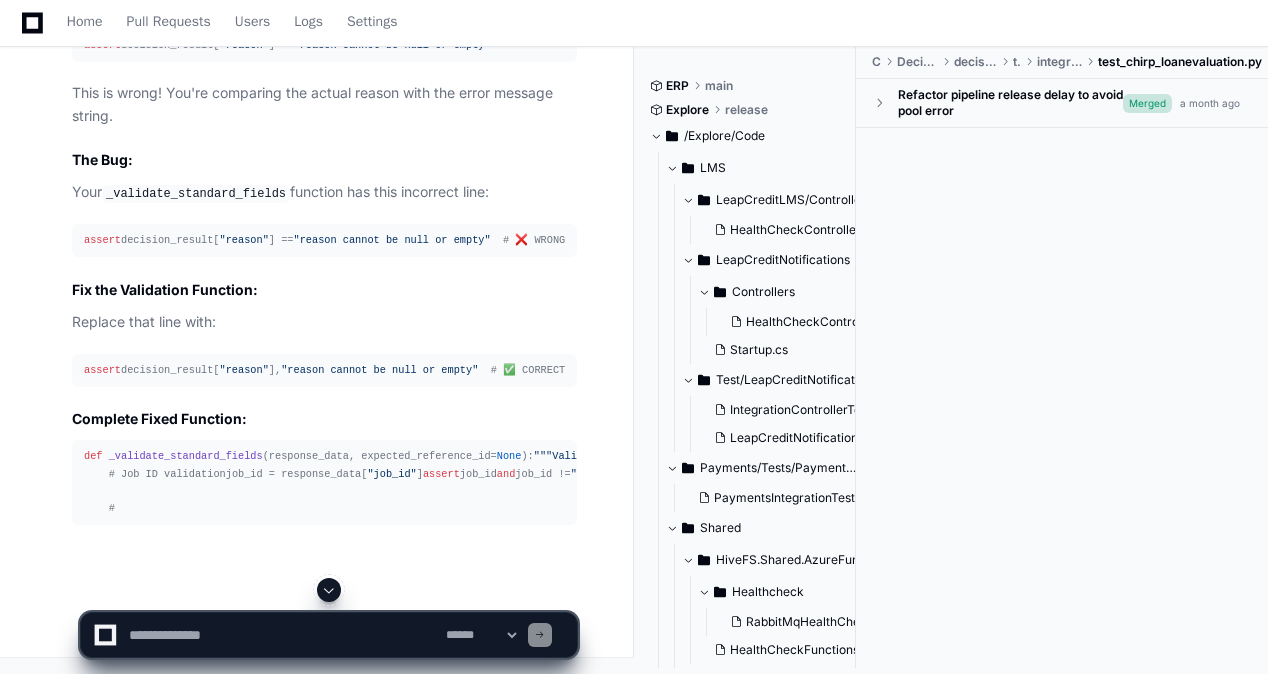 scroll, scrollTop: 238516, scrollLeft: 0, axis: vertical 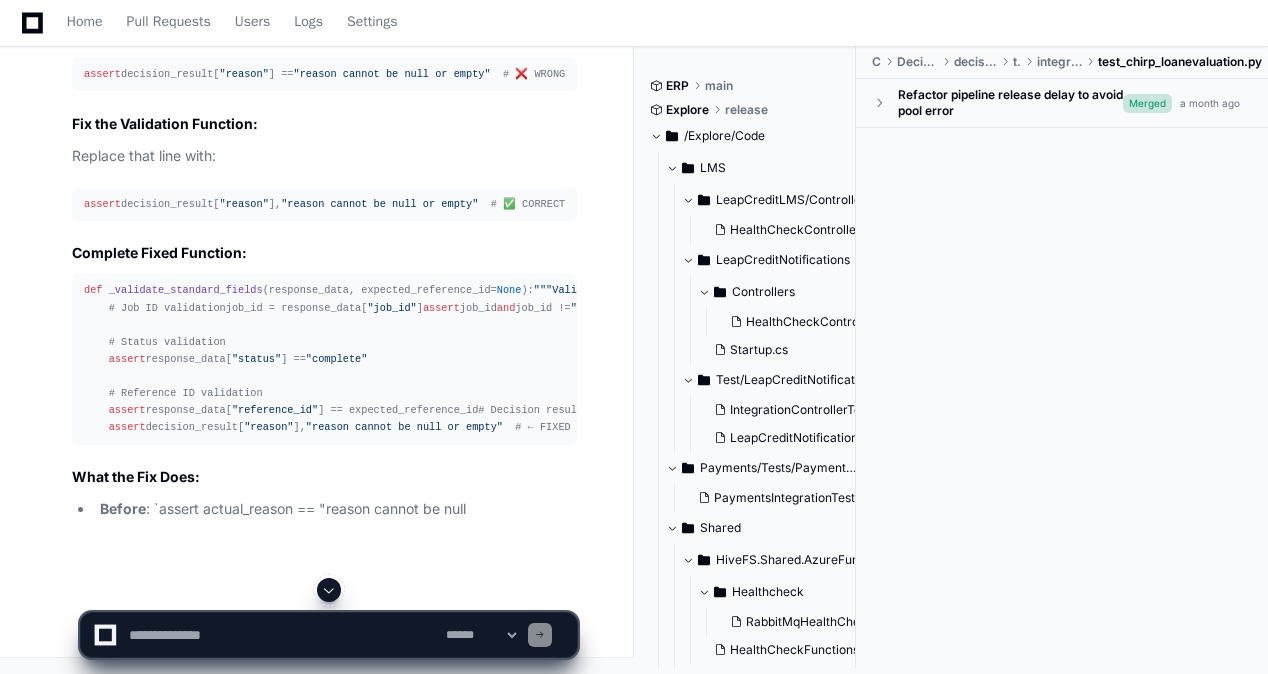 click 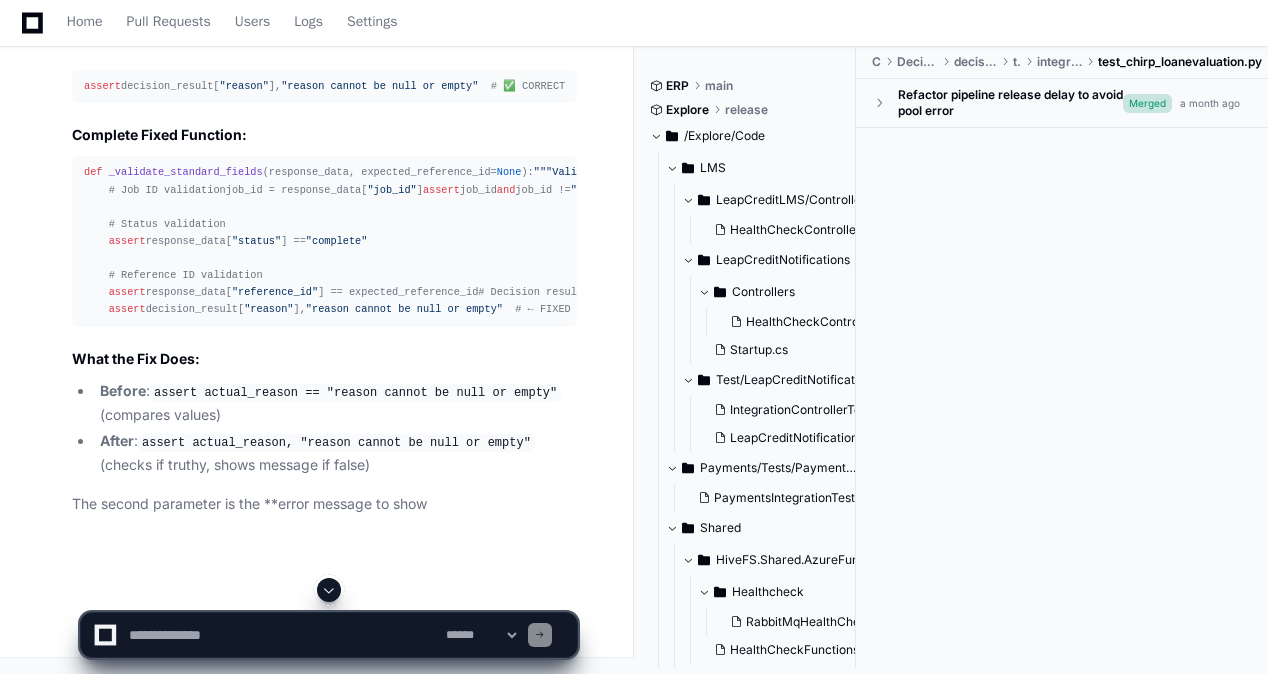 scroll, scrollTop: 238902, scrollLeft: 0, axis: vertical 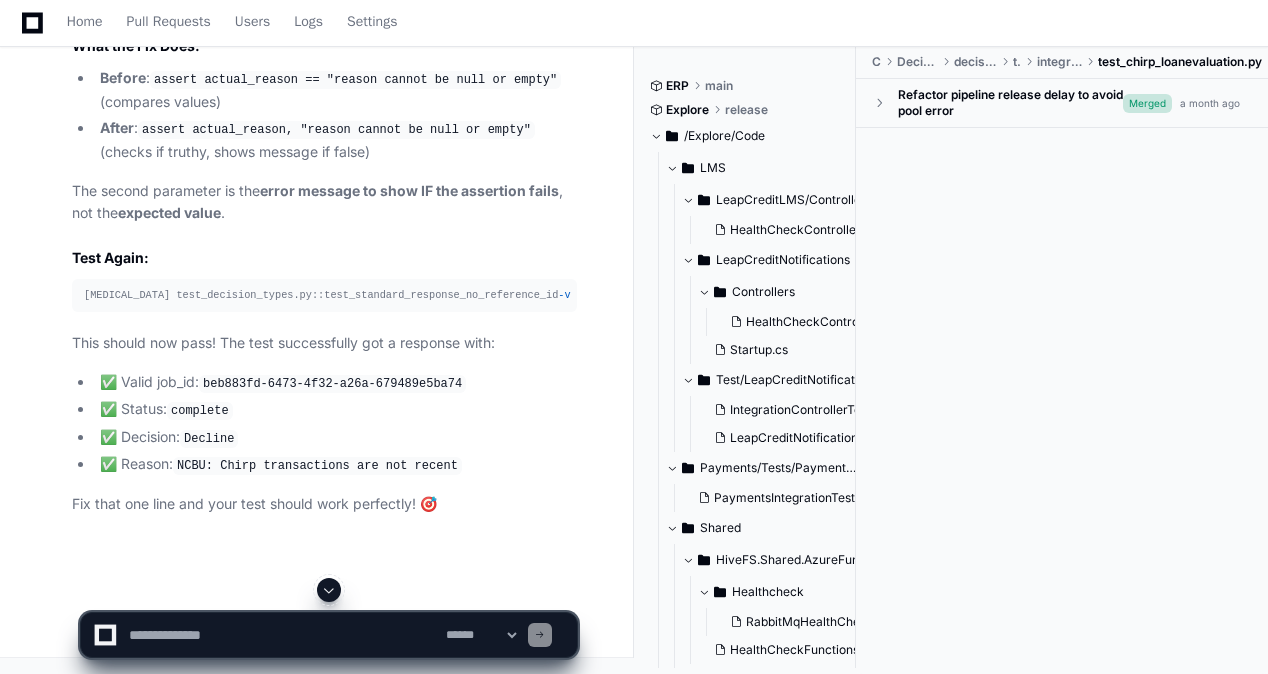 click 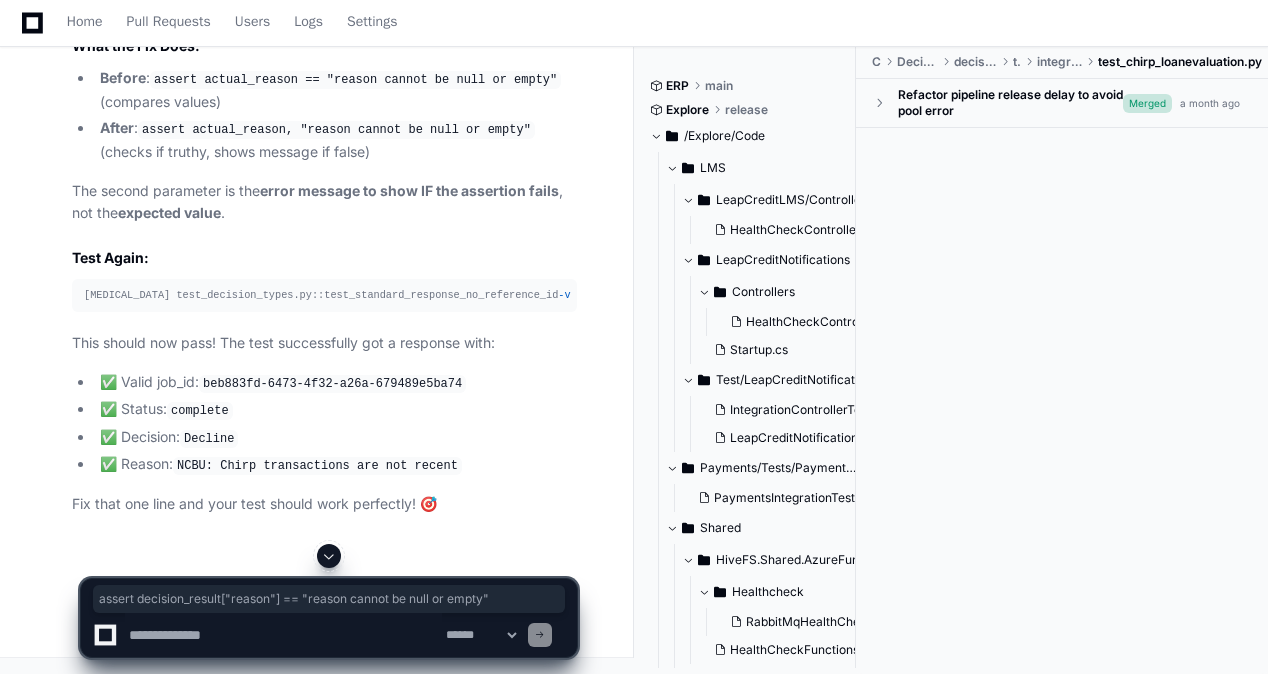 drag, startPoint x: 86, startPoint y: 312, endPoint x: 469, endPoint y: 312, distance: 383 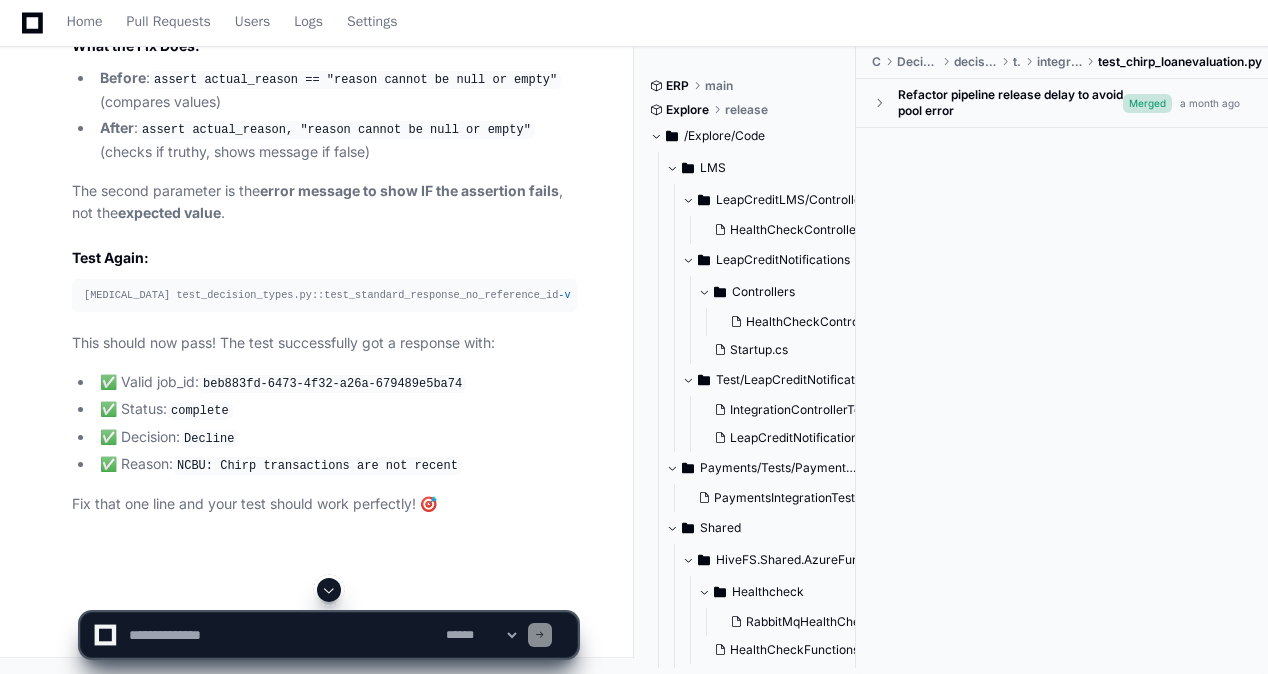 scroll, scrollTop: 239280, scrollLeft: 0, axis: vertical 